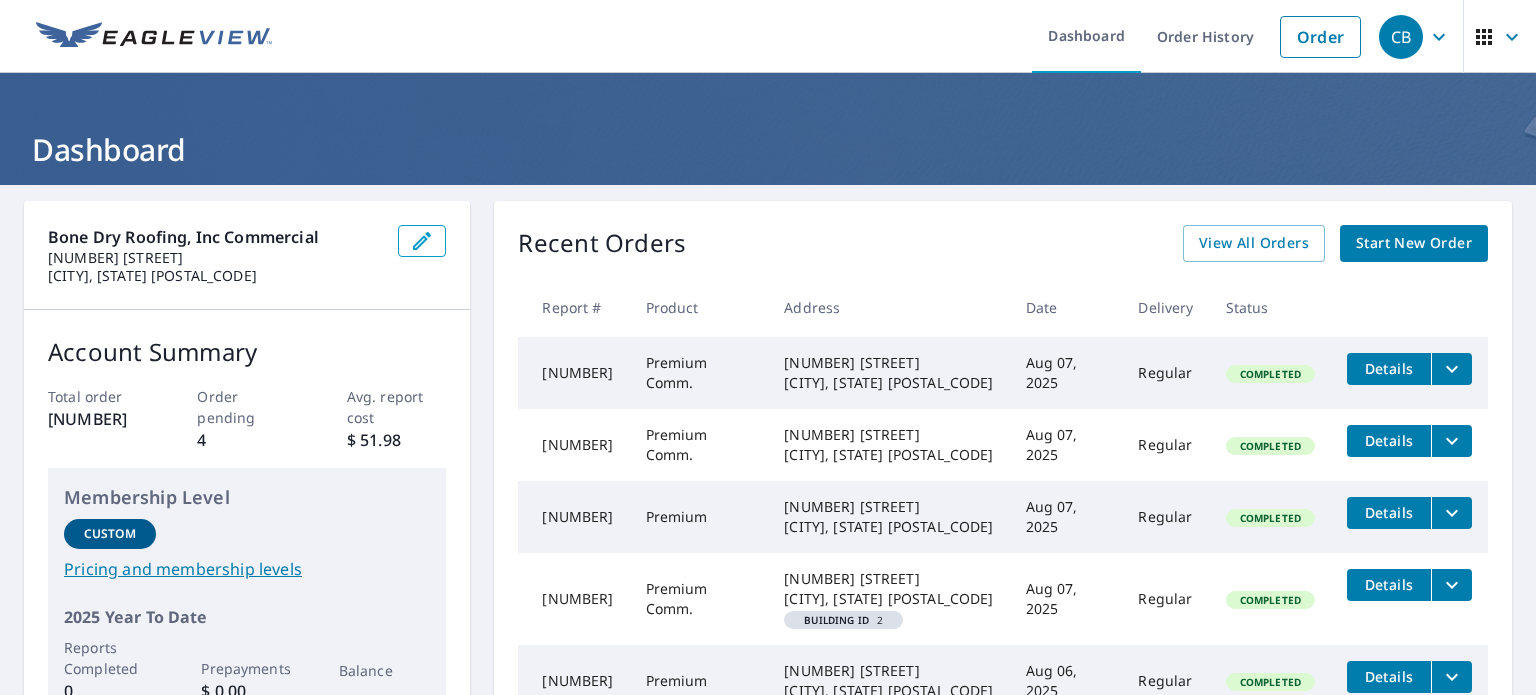 scroll, scrollTop: 0, scrollLeft: 0, axis: both 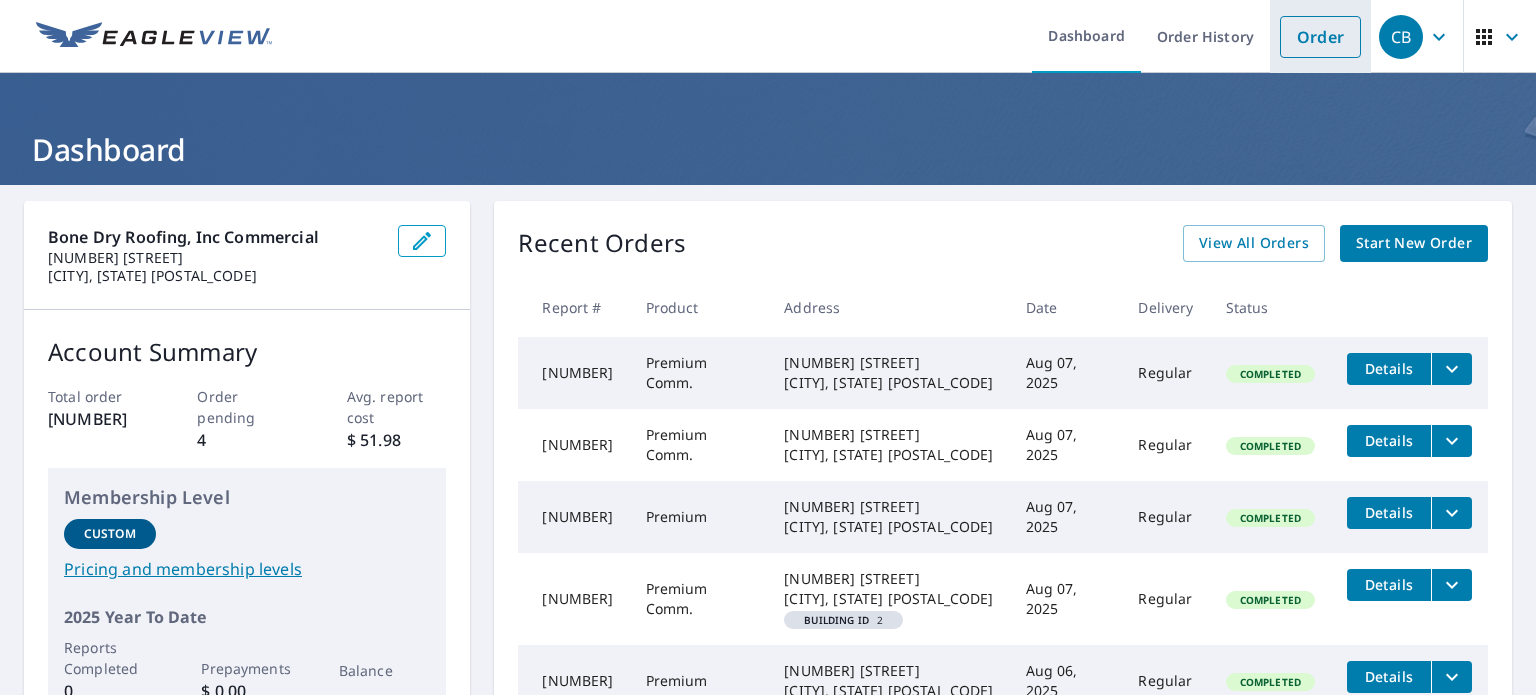 click on "Order" at bounding box center [1320, 37] 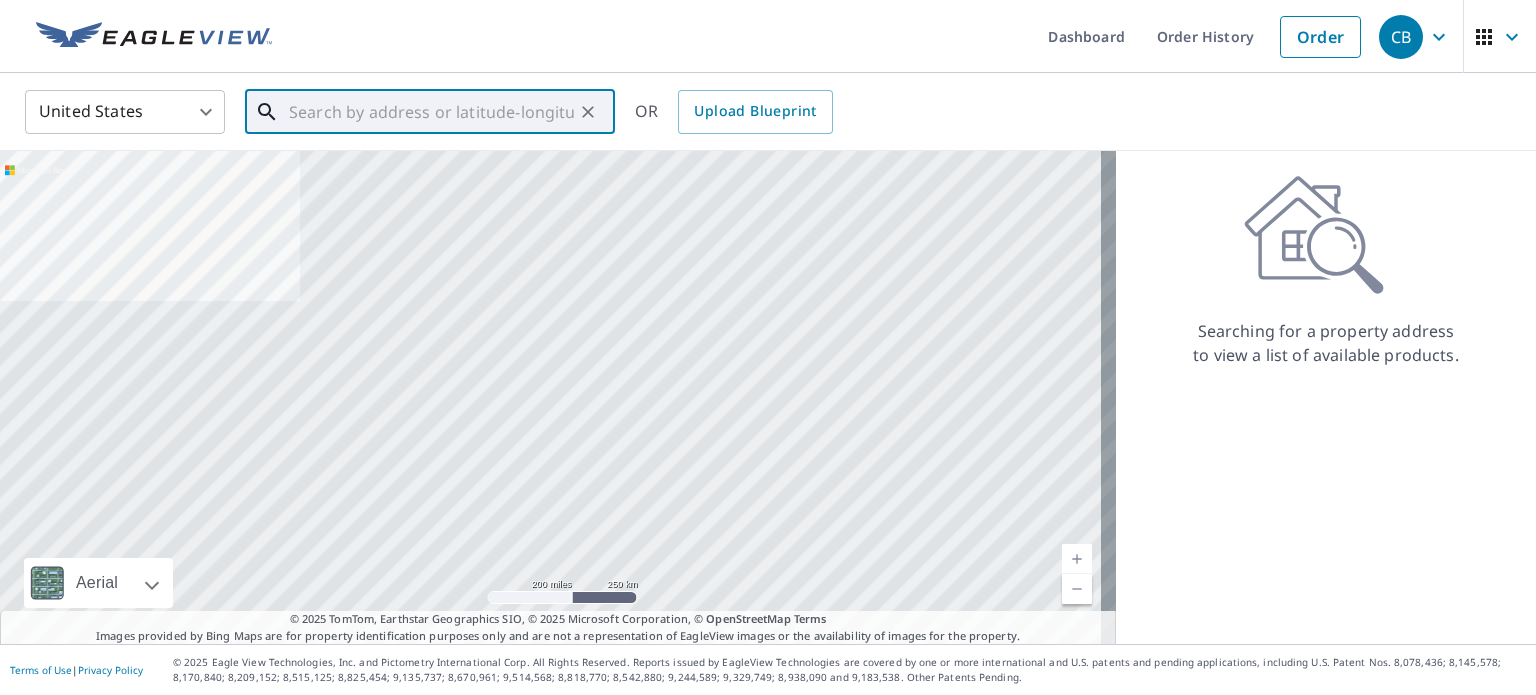 click at bounding box center [431, 112] 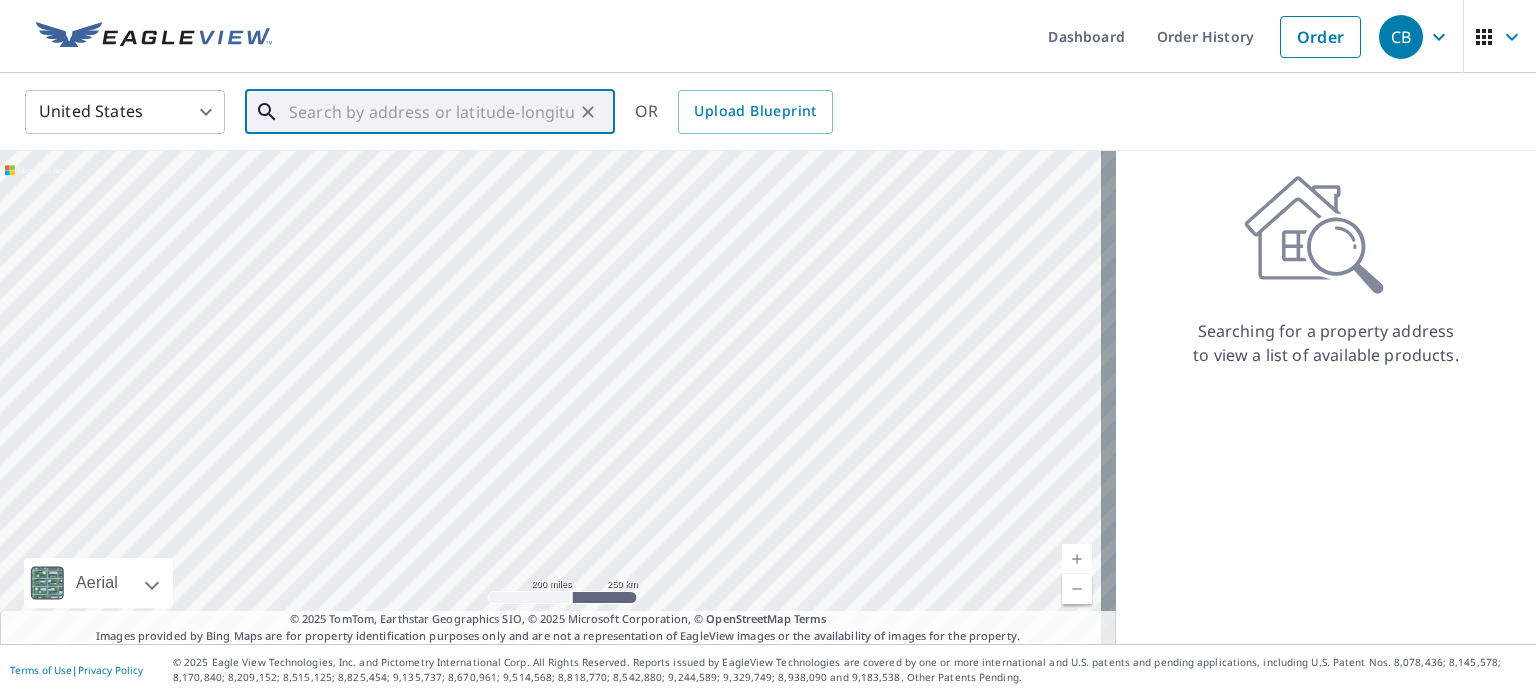 paste on "[NUMBER] [STREET], [CITY]" 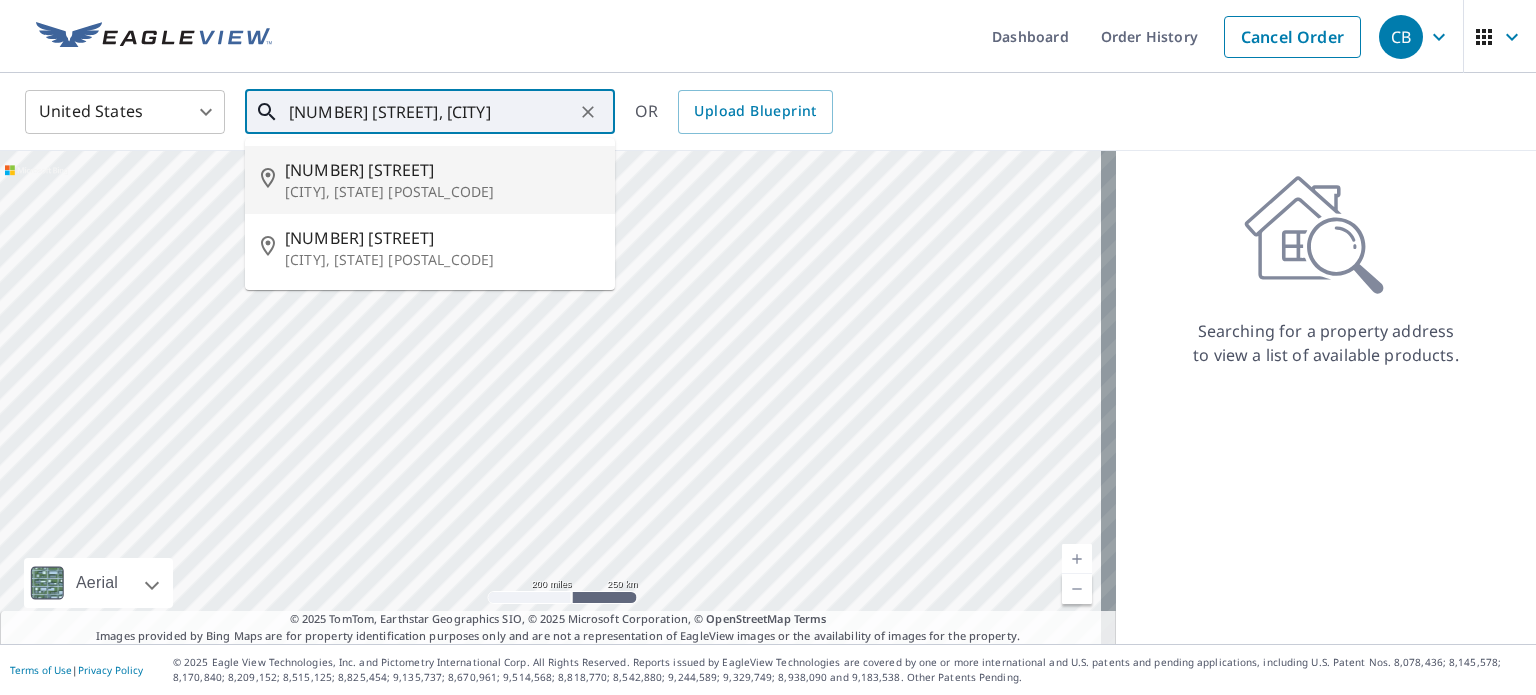 click on "[CITY], [STATE] [POSTAL_CODE]" at bounding box center [442, 192] 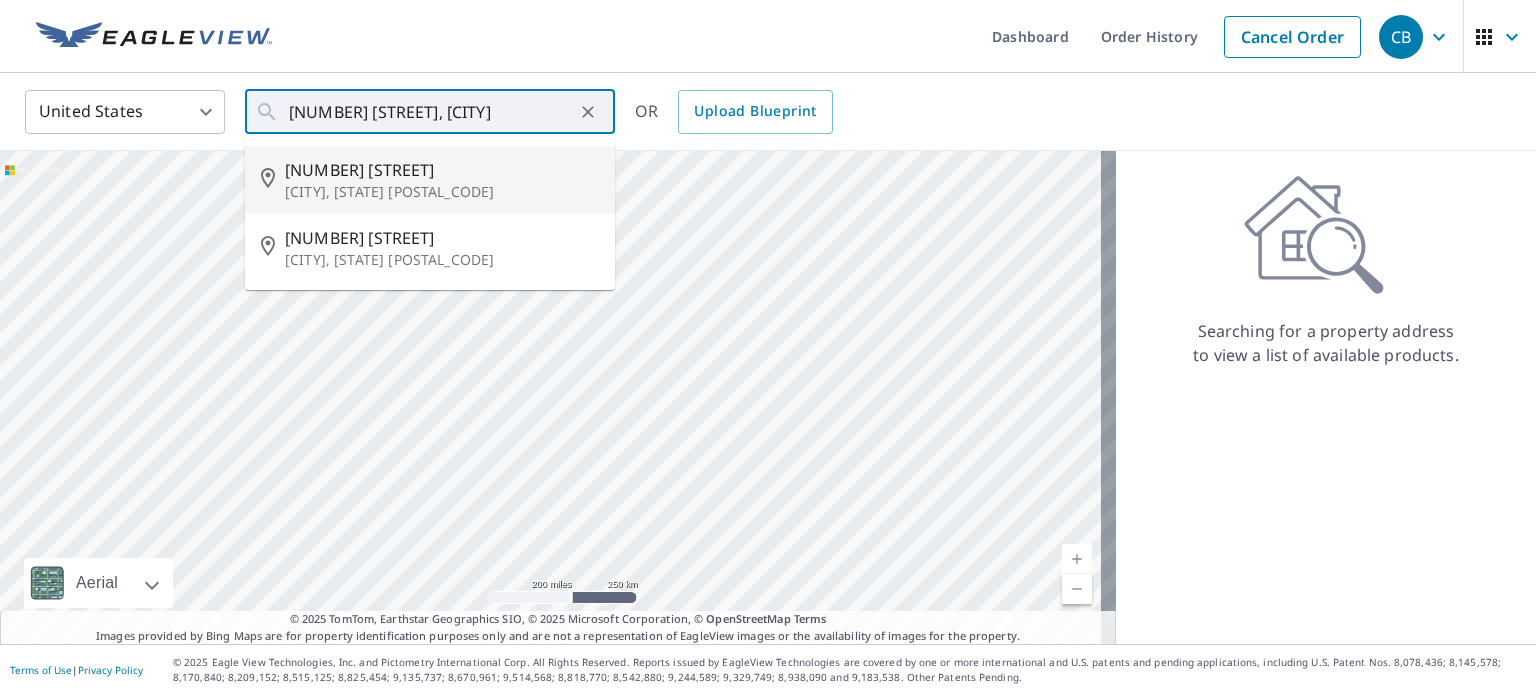 type on "[NUMBER] [STREET] [CITY], [STATE] [POSTAL_CODE]" 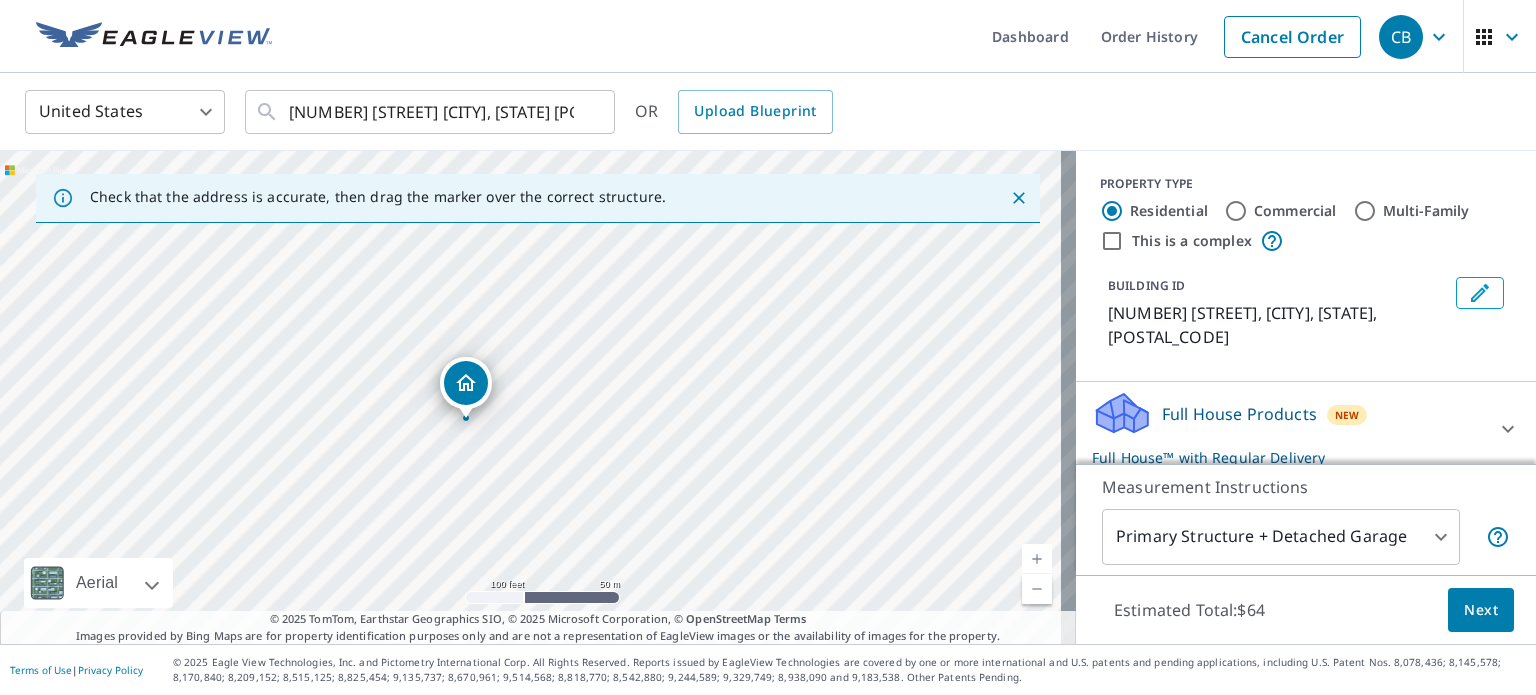 click on "Commercial" at bounding box center [1295, 211] 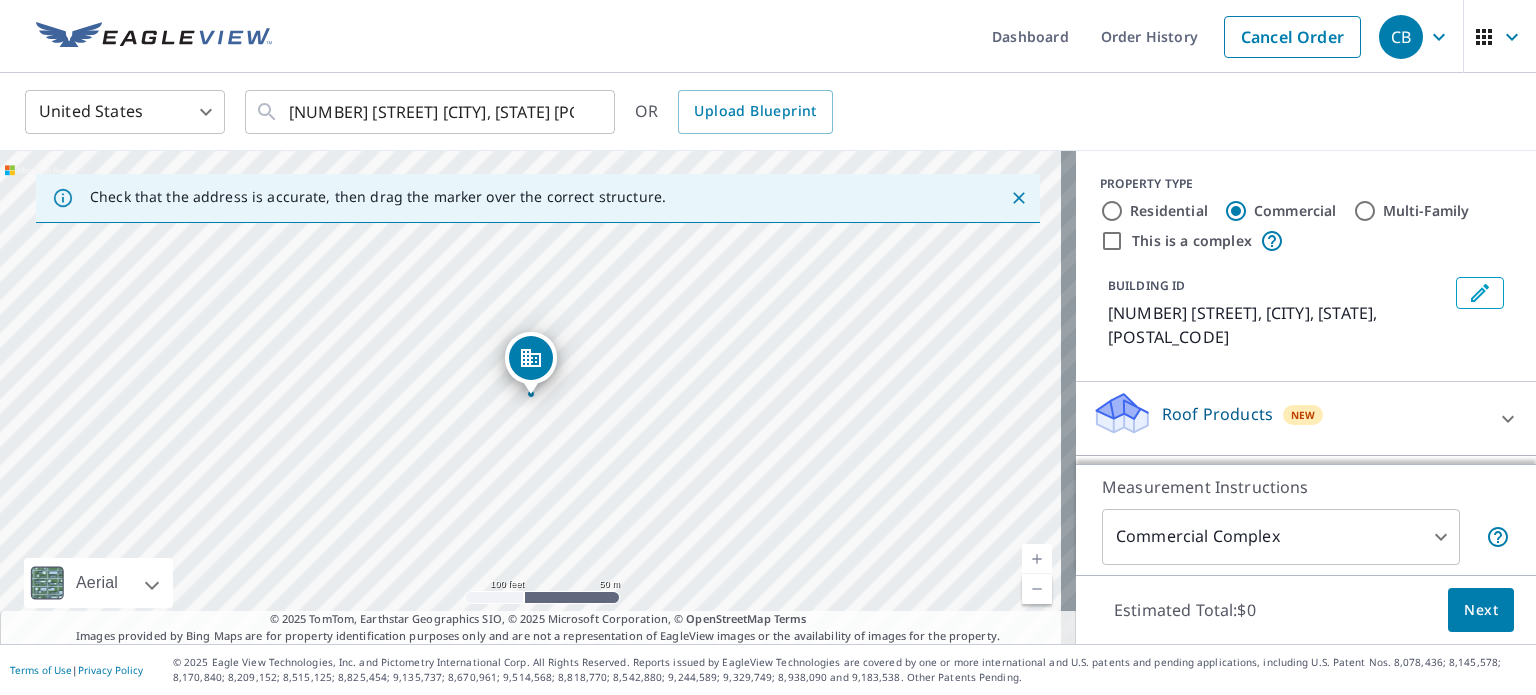 scroll, scrollTop: 64, scrollLeft: 0, axis: vertical 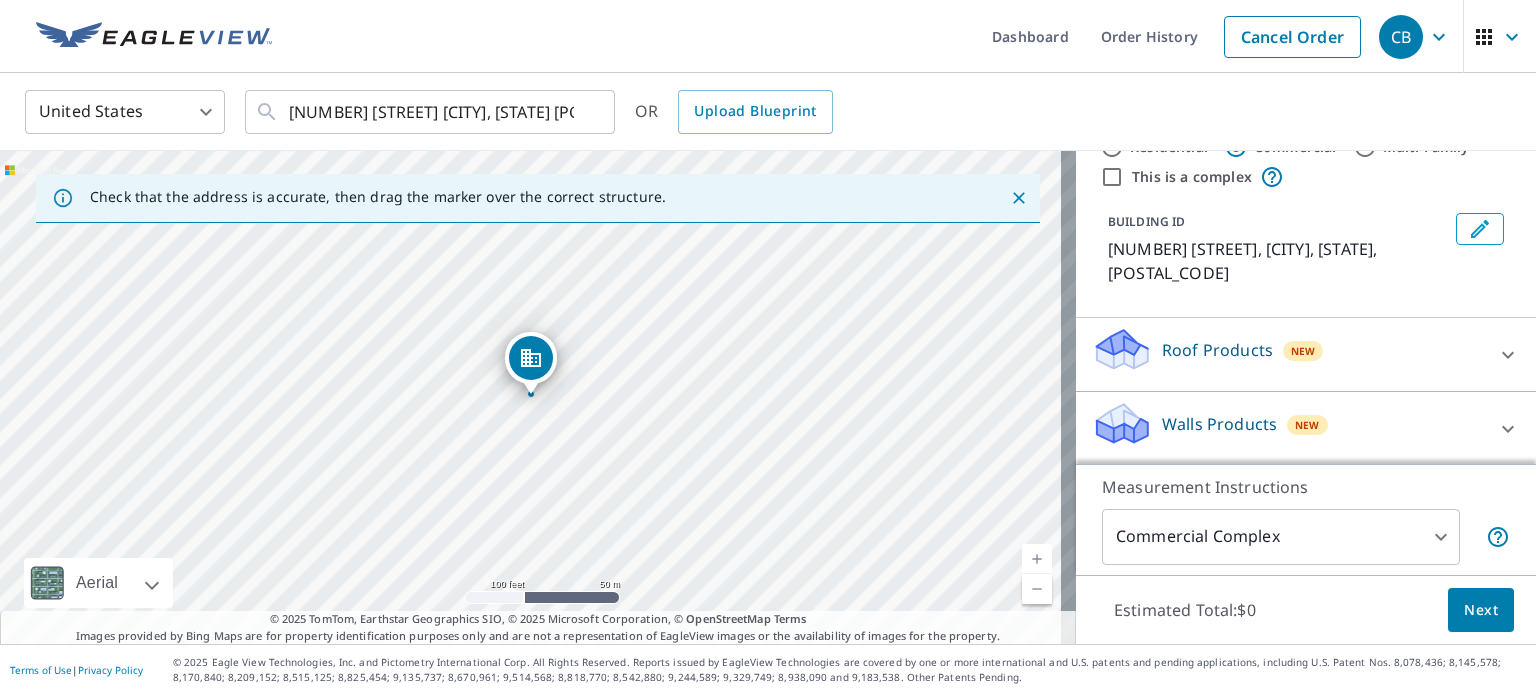 click on "Roof Products New" at bounding box center [1288, 354] 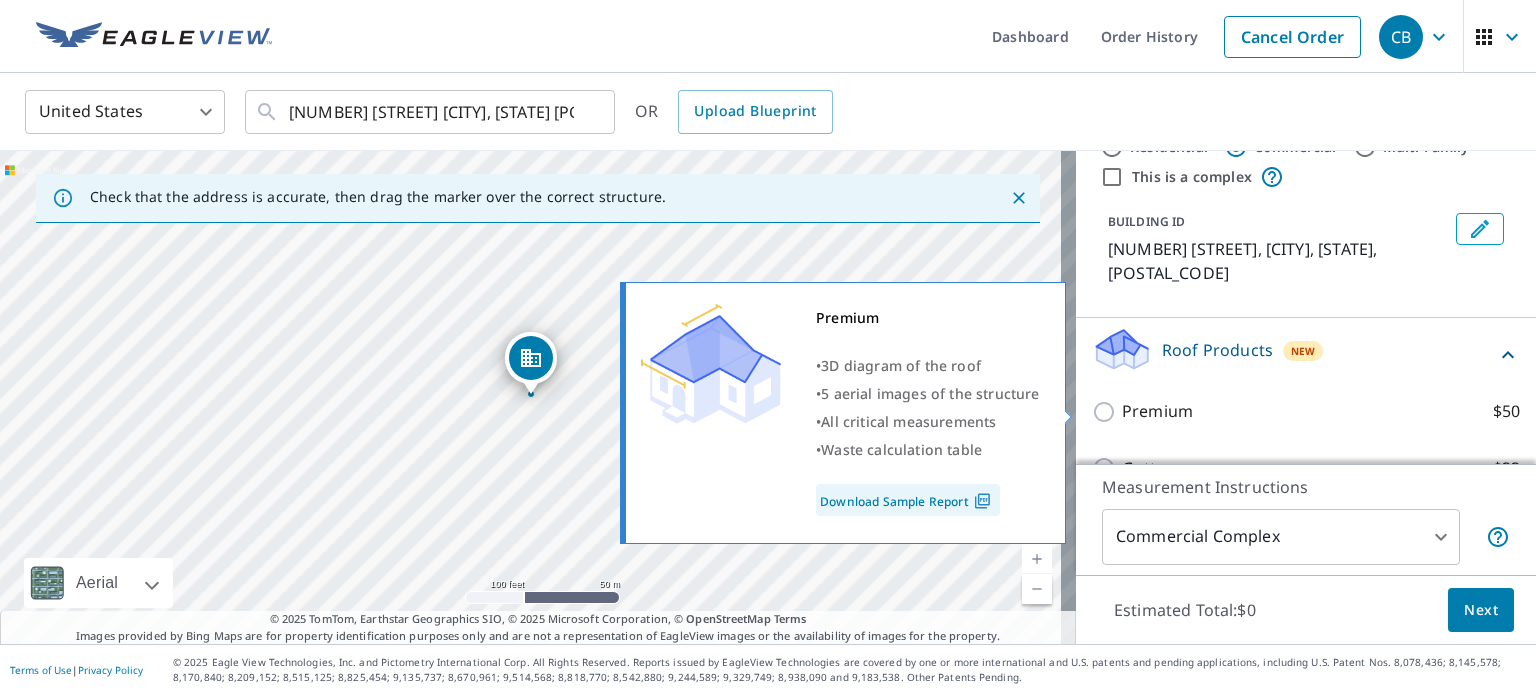 click on "Premium $50" at bounding box center [1321, 411] 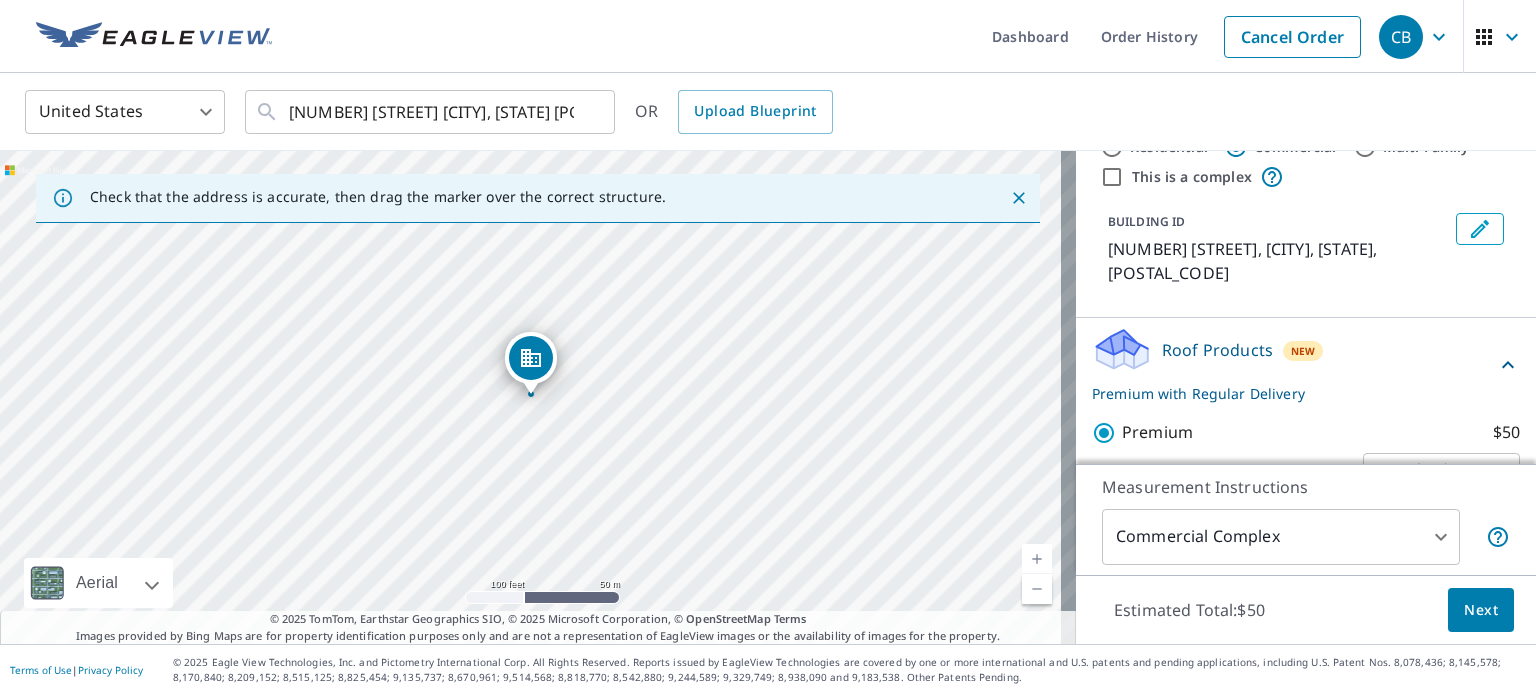scroll, scrollTop: 299, scrollLeft: 0, axis: vertical 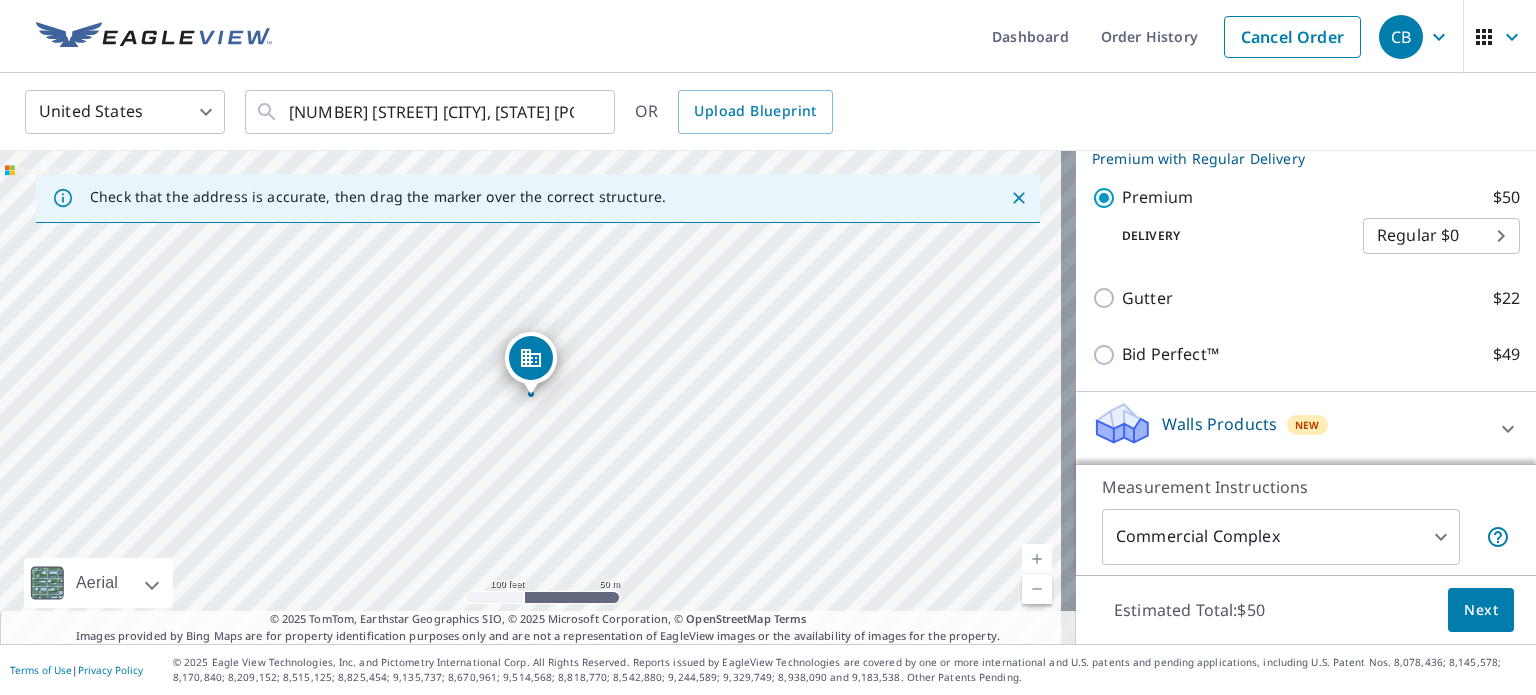 click on "Next" at bounding box center (1481, 610) 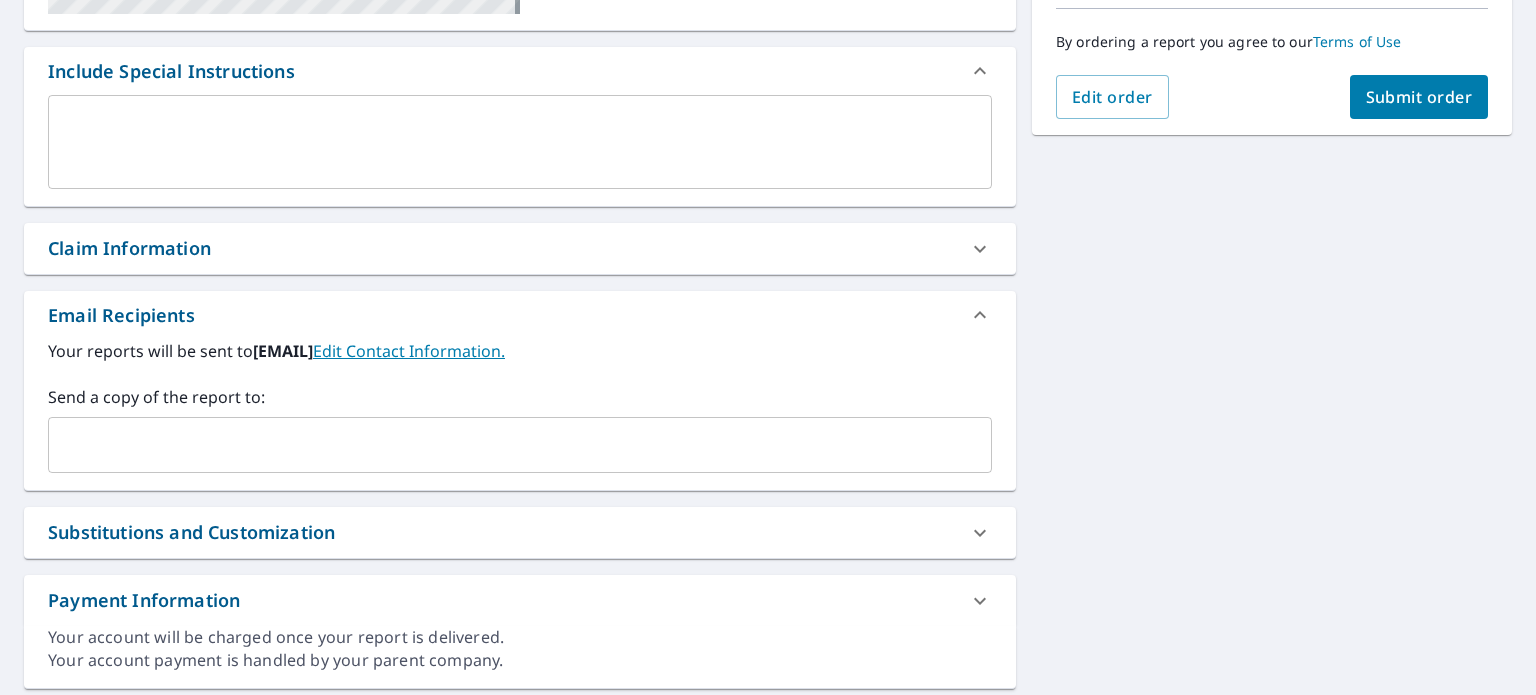 scroll, scrollTop: 514, scrollLeft: 0, axis: vertical 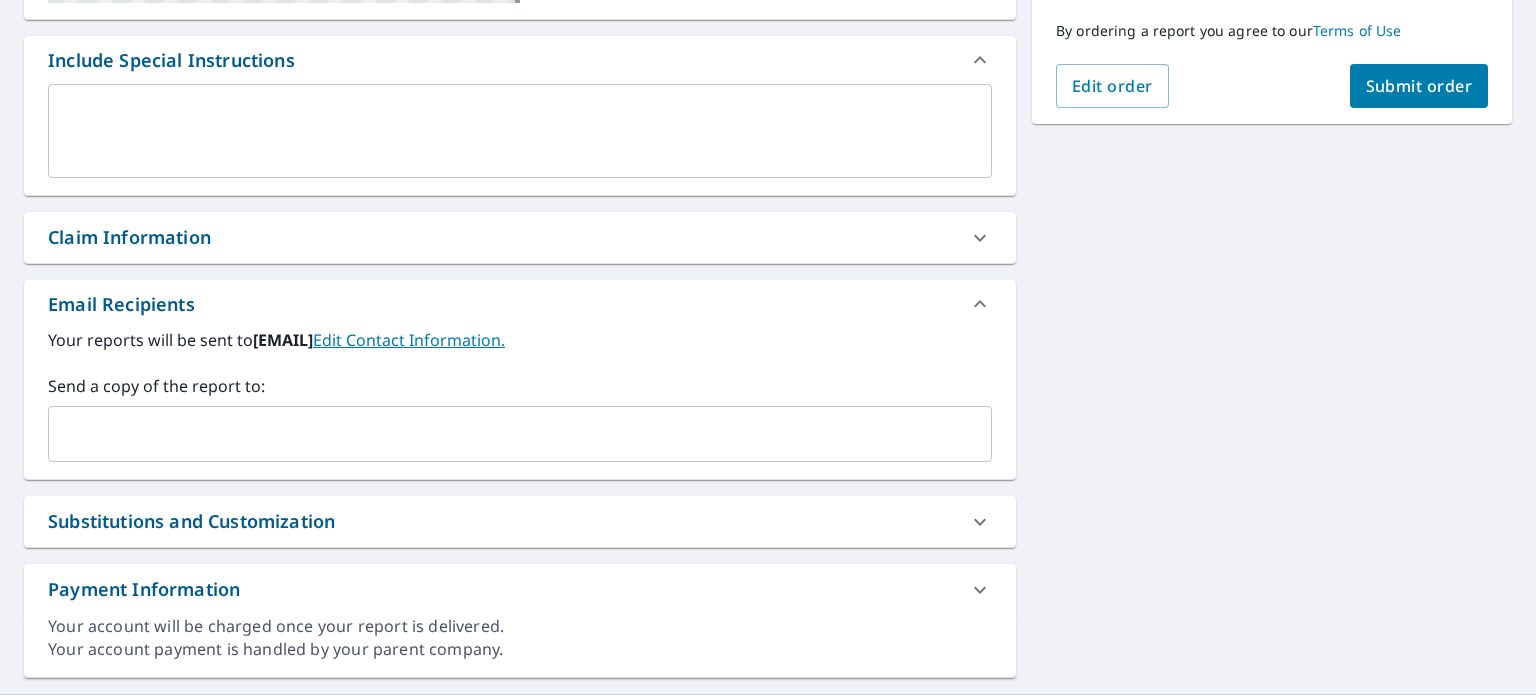 click at bounding box center [505, 434] 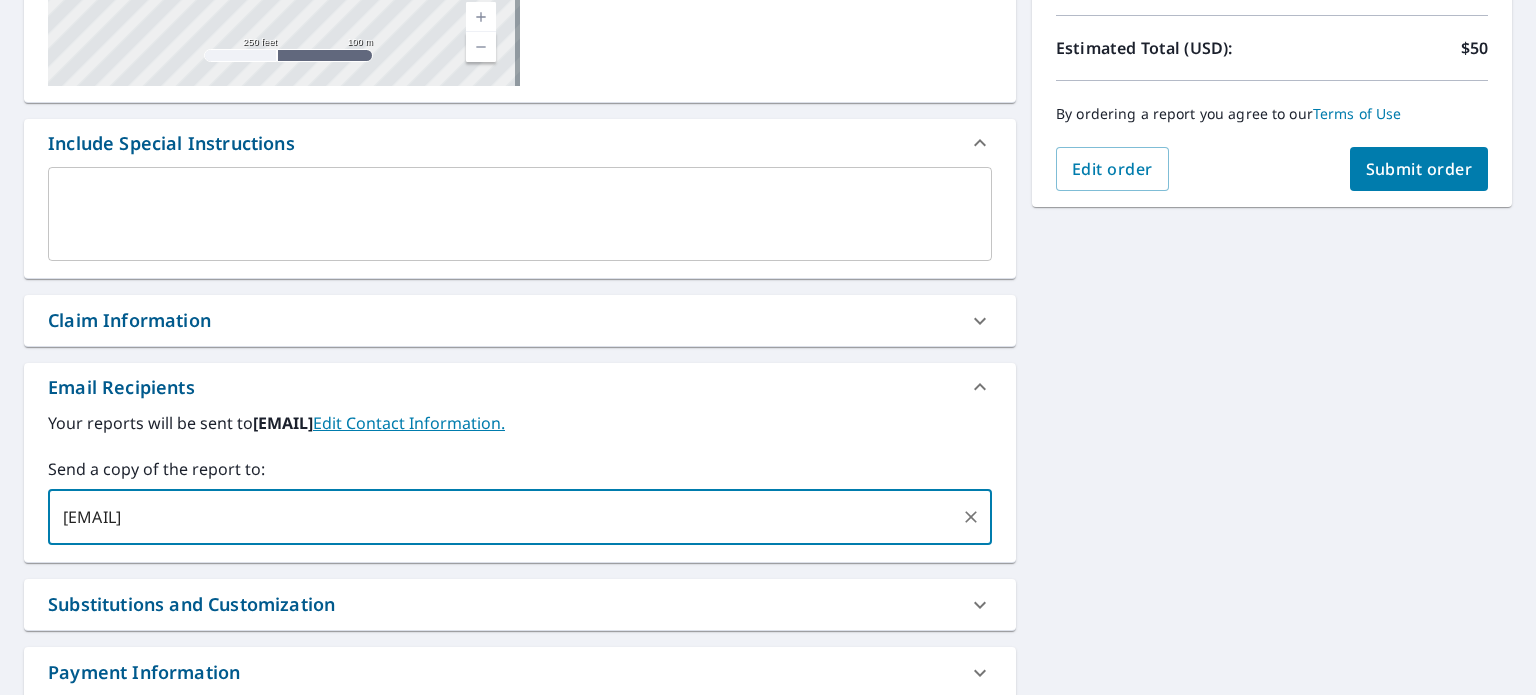 scroll, scrollTop: 430, scrollLeft: 0, axis: vertical 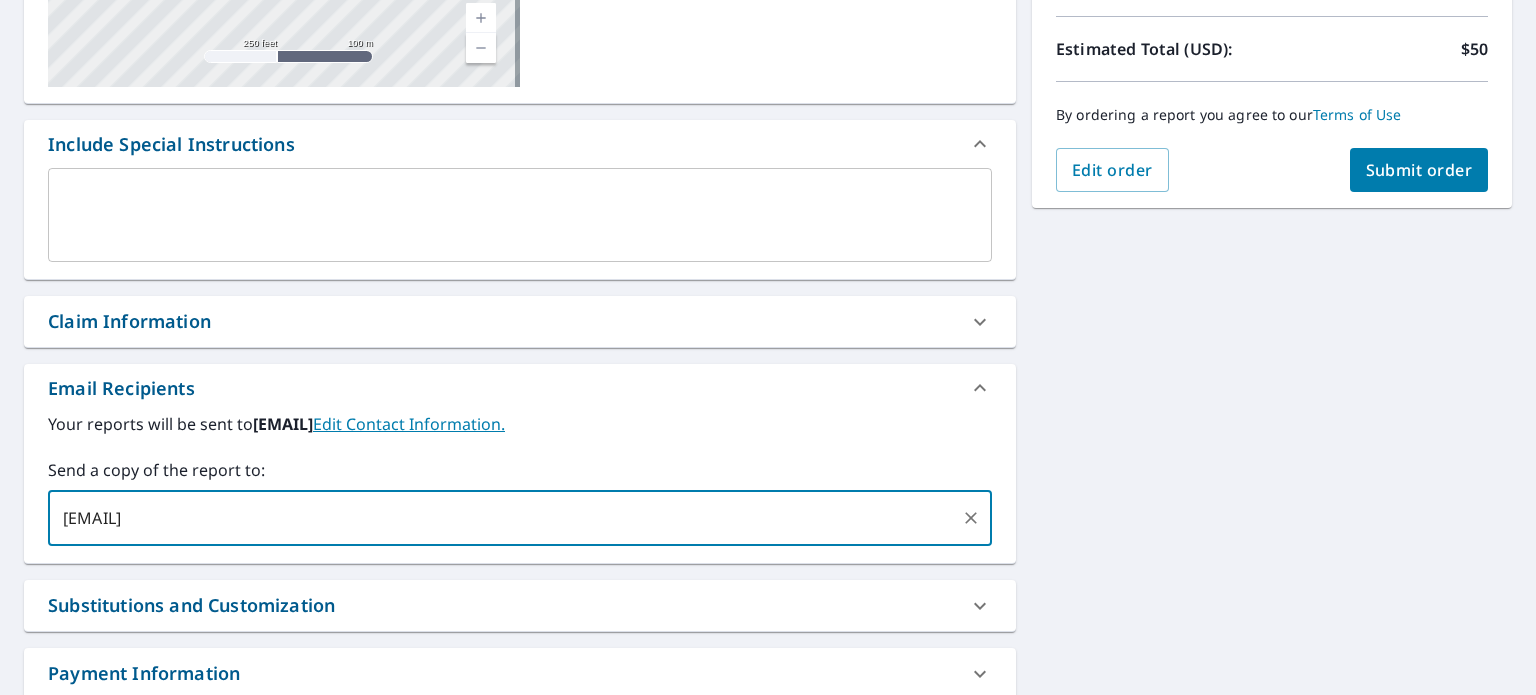 type on "[EMAIL]" 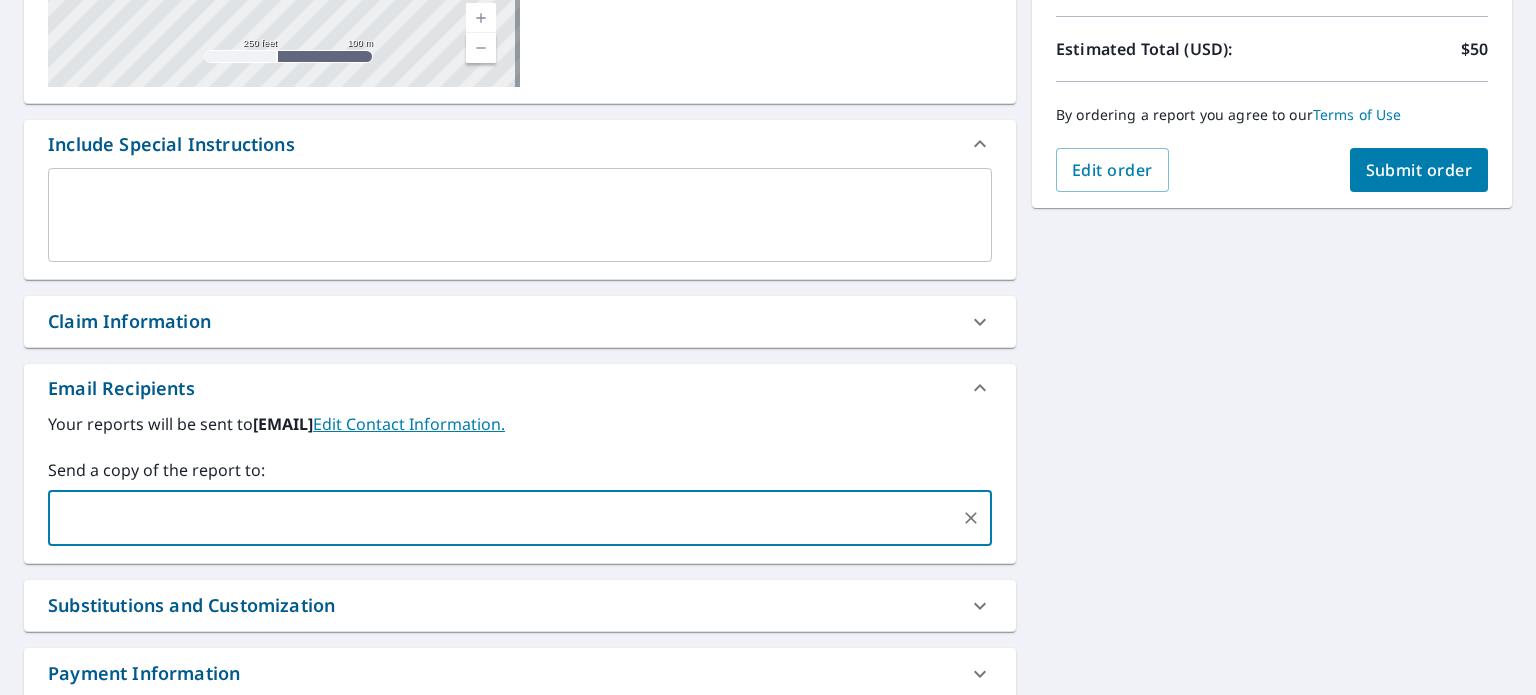 click on "Submit order" at bounding box center (1419, 170) 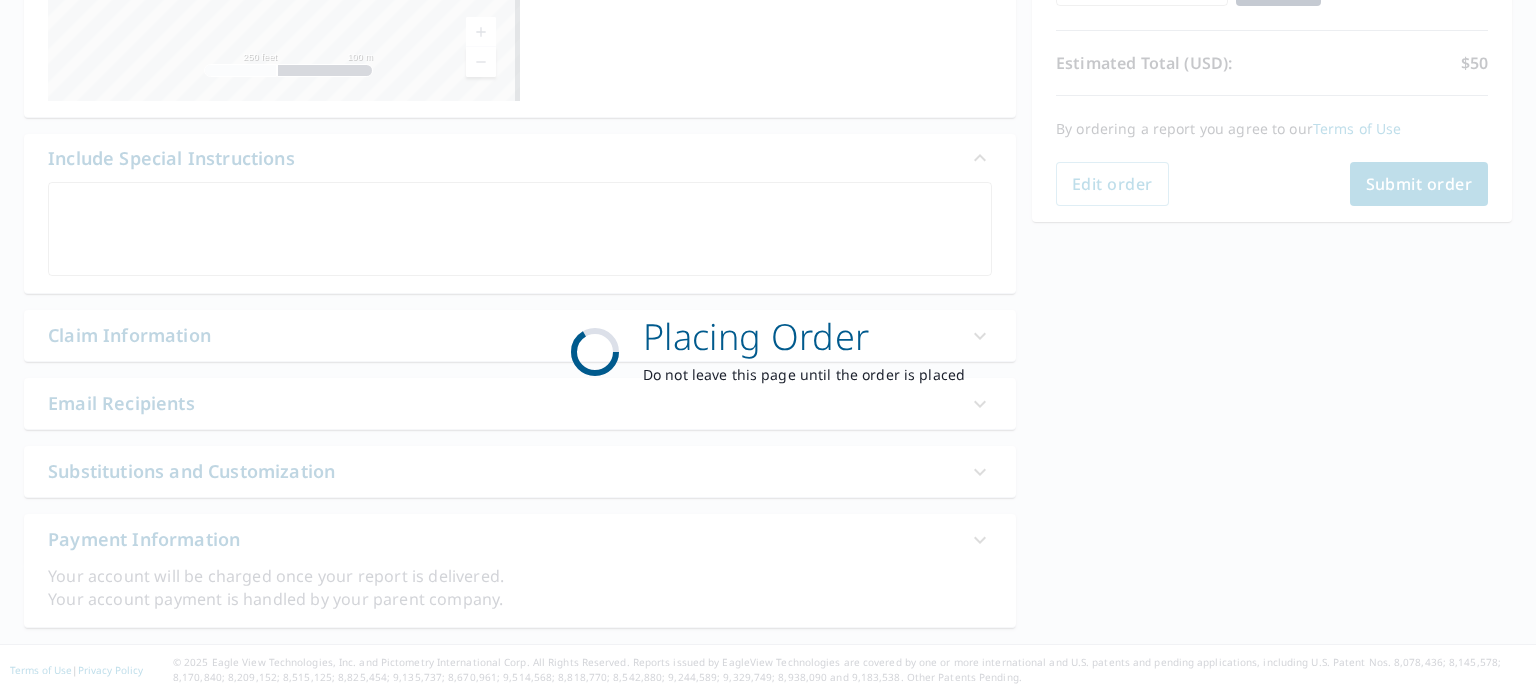 scroll, scrollTop: 414, scrollLeft: 0, axis: vertical 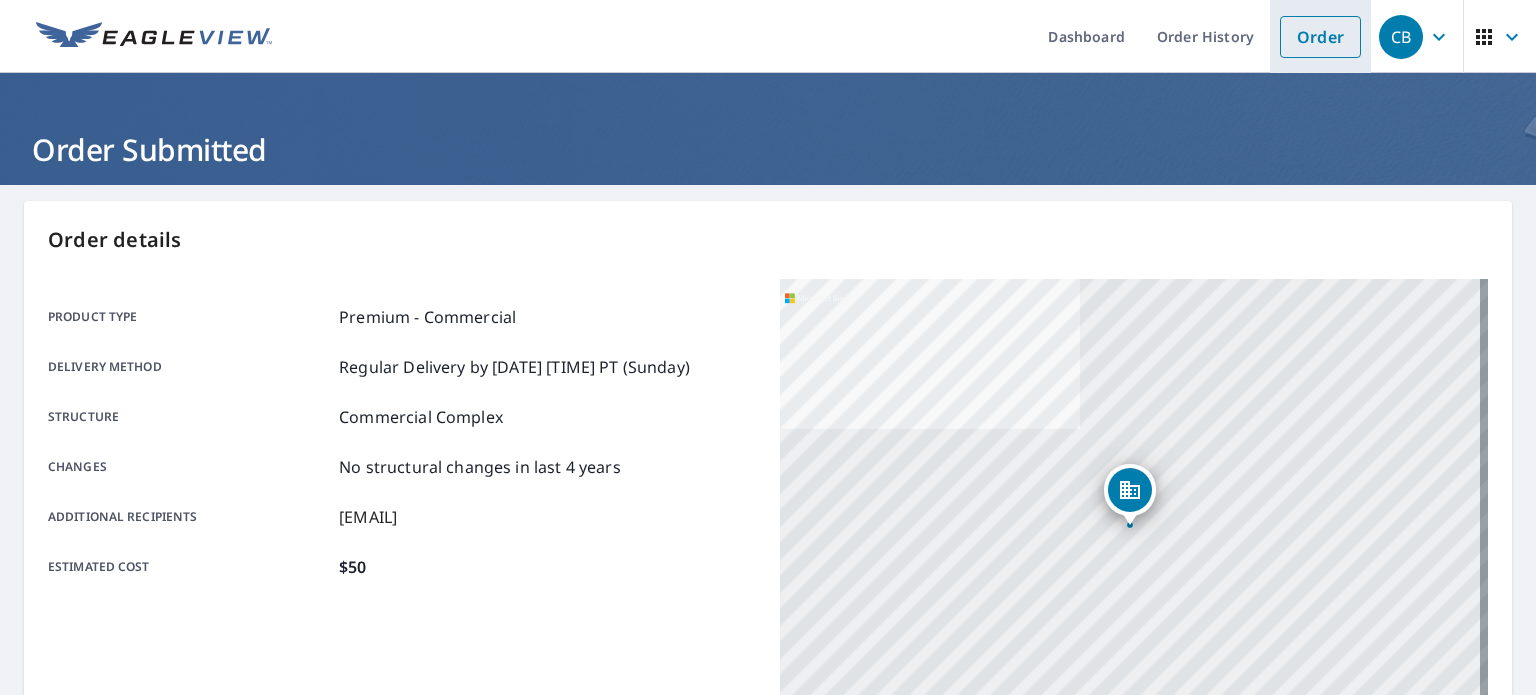 click on "Order" at bounding box center (1320, 37) 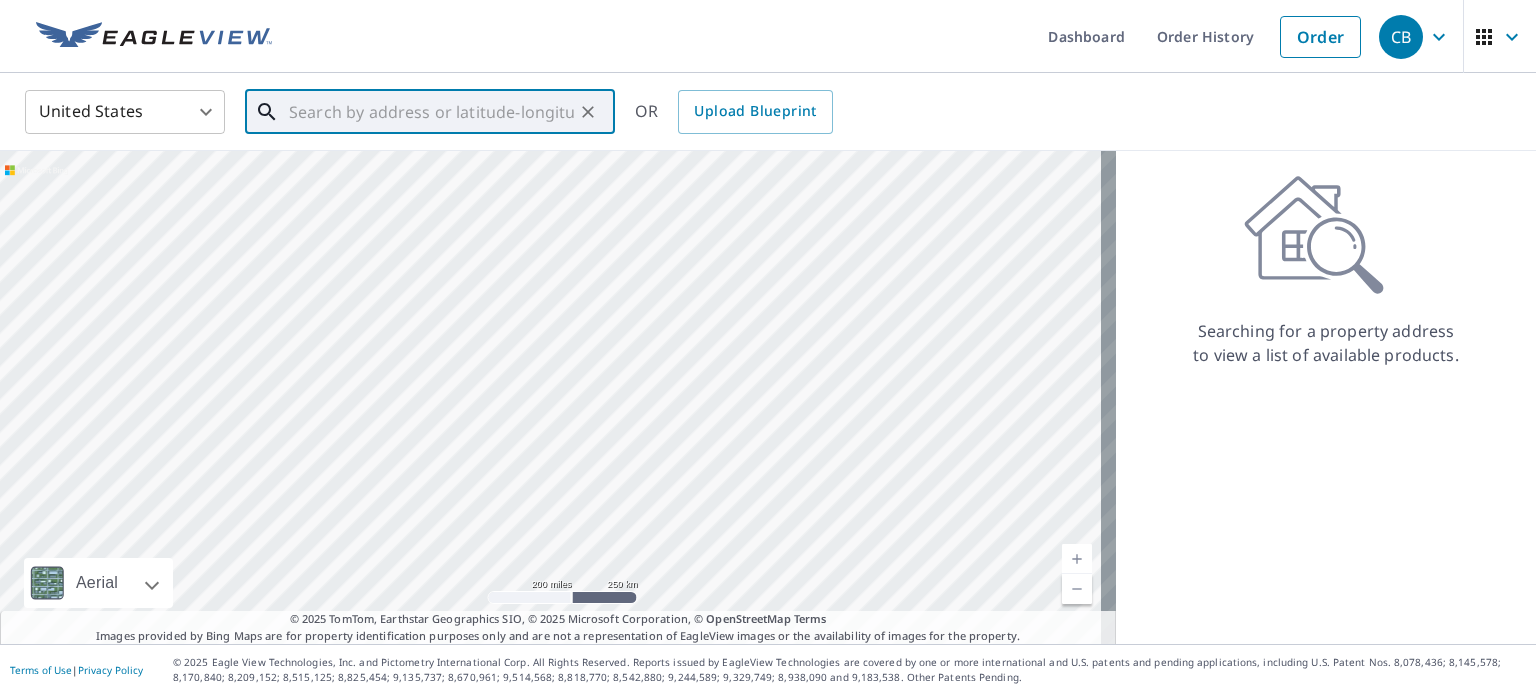 click at bounding box center (431, 112) 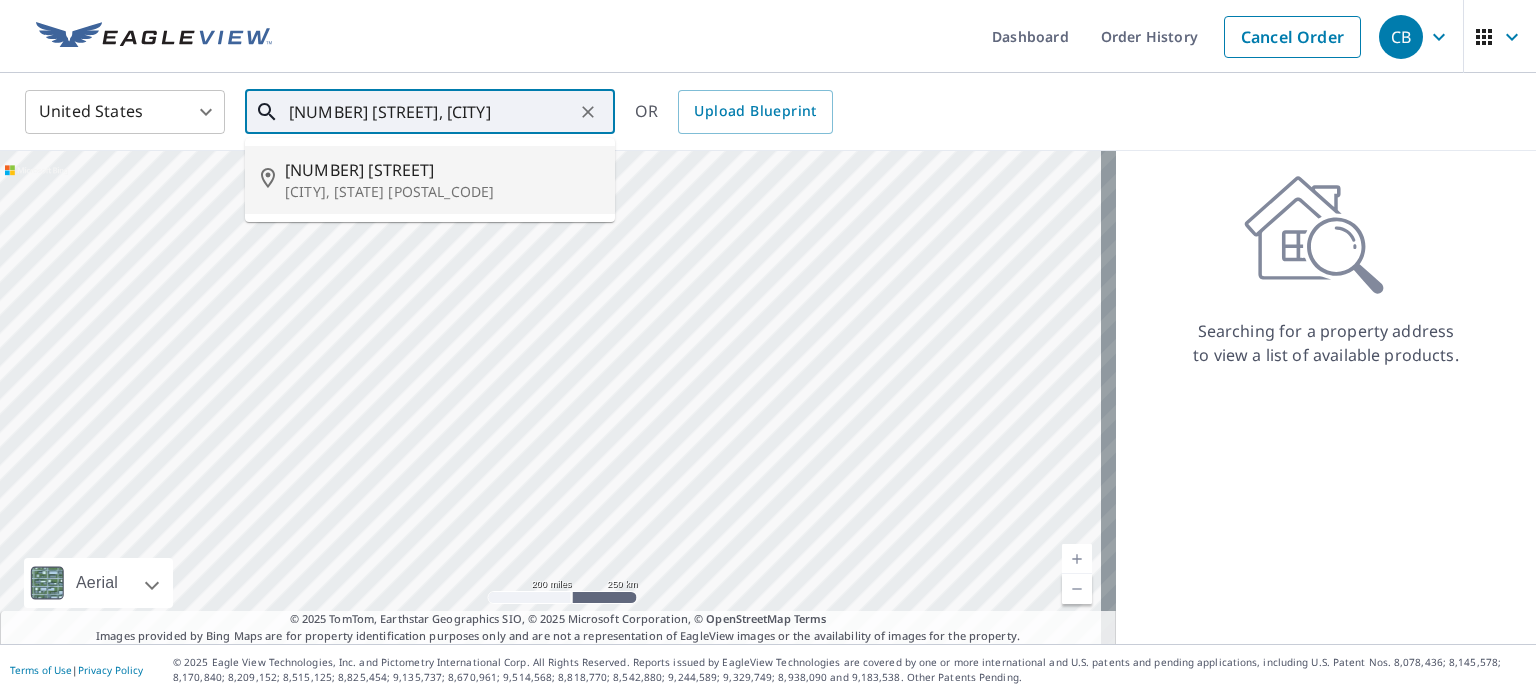click on "[CITY], [STATE] [POSTAL_CODE]" at bounding box center [442, 192] 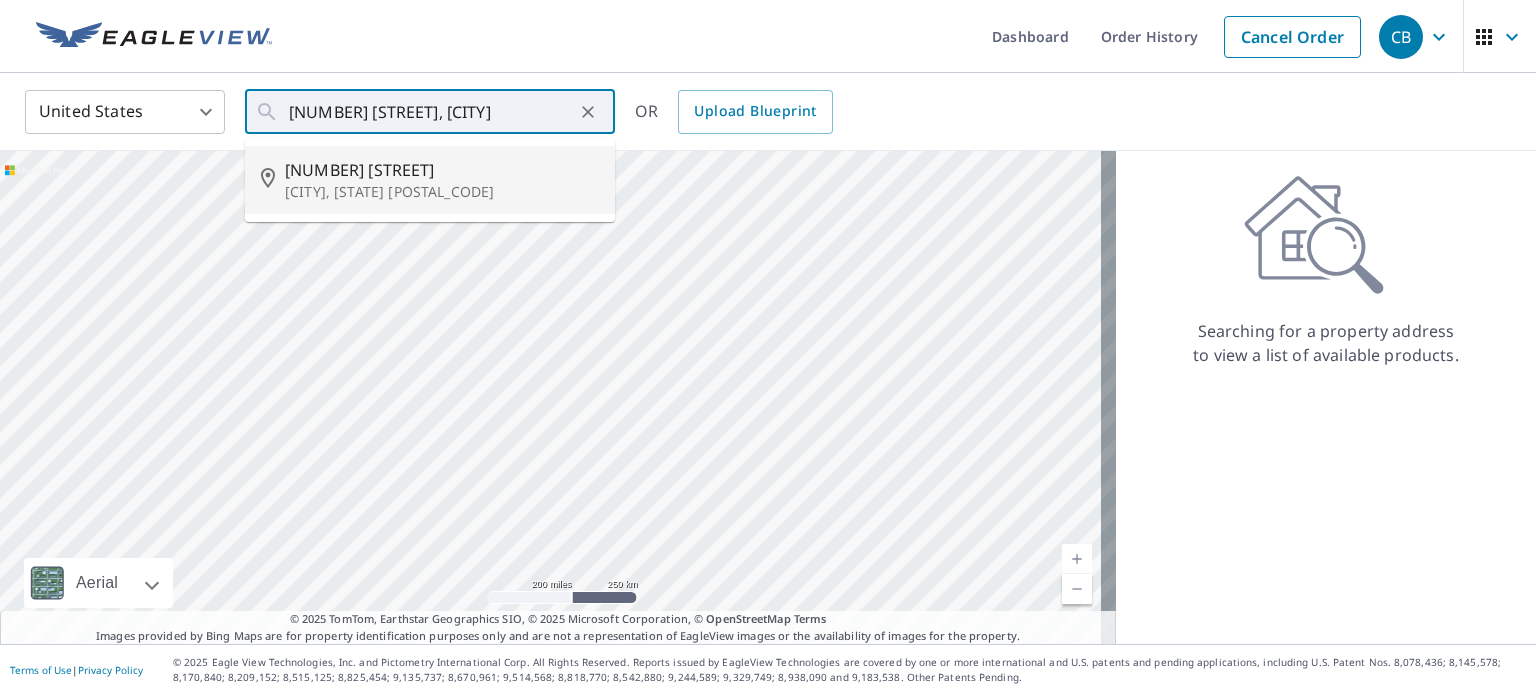 type on "[NUMBER] [STREET] [CITY], [STATE] [POSTAL_CODE]" 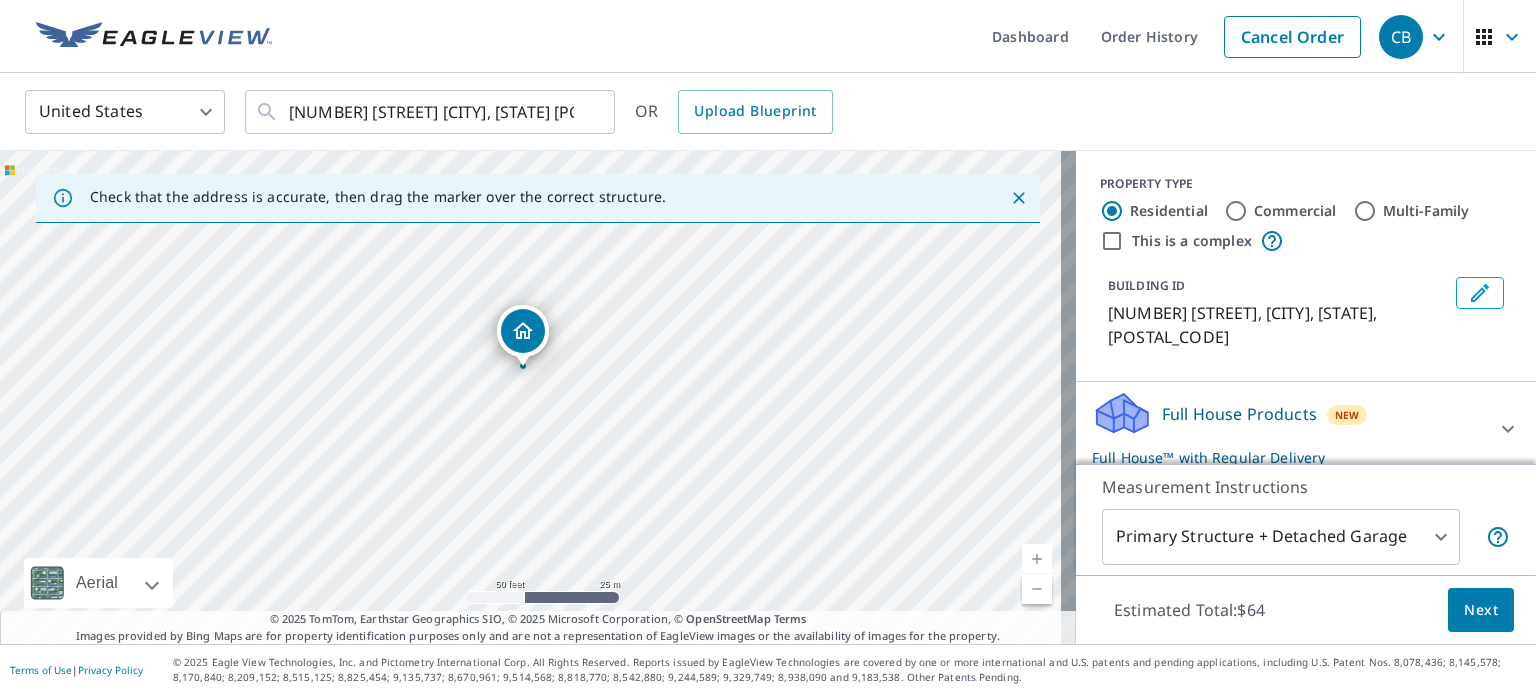 click on "Commercial" at bounding box center (1236, 211) 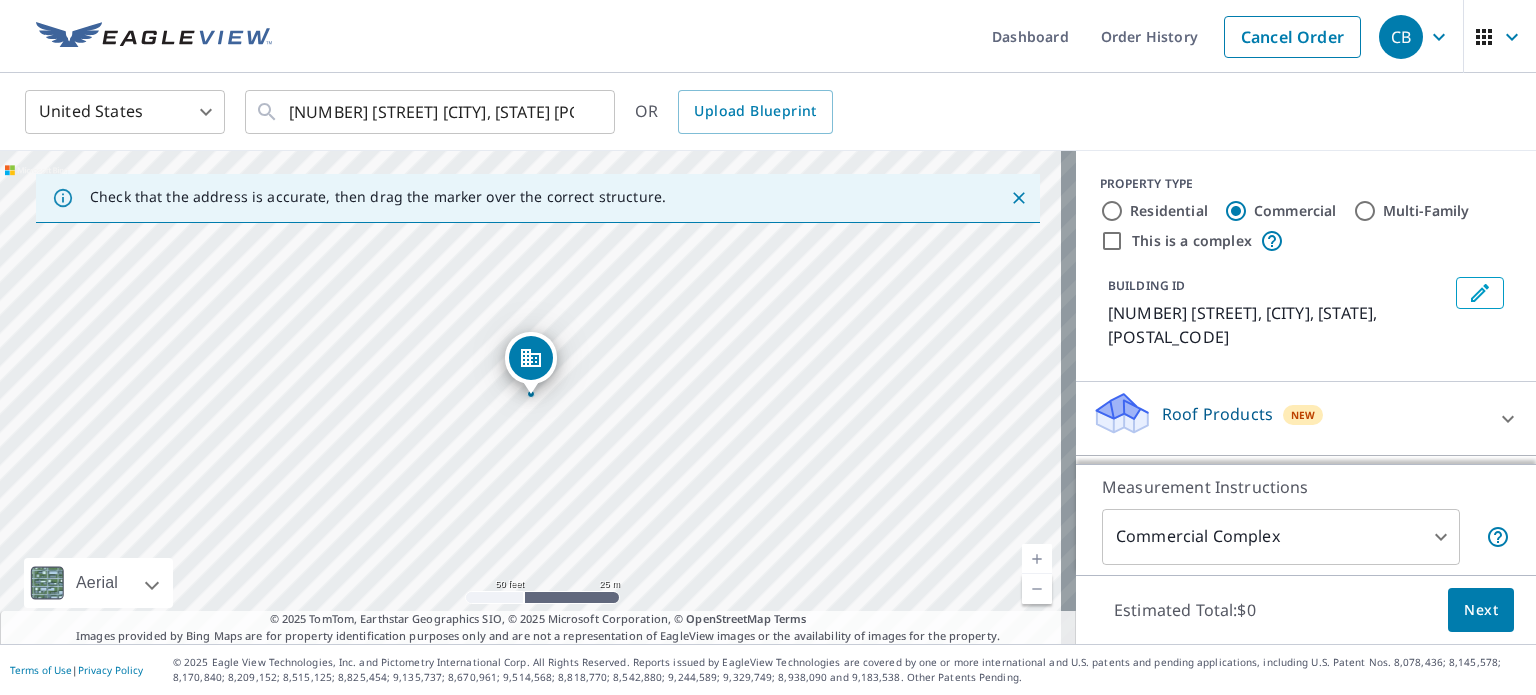 scroll, scrollTop: 40, scrollLeft: 0, axis: vertical 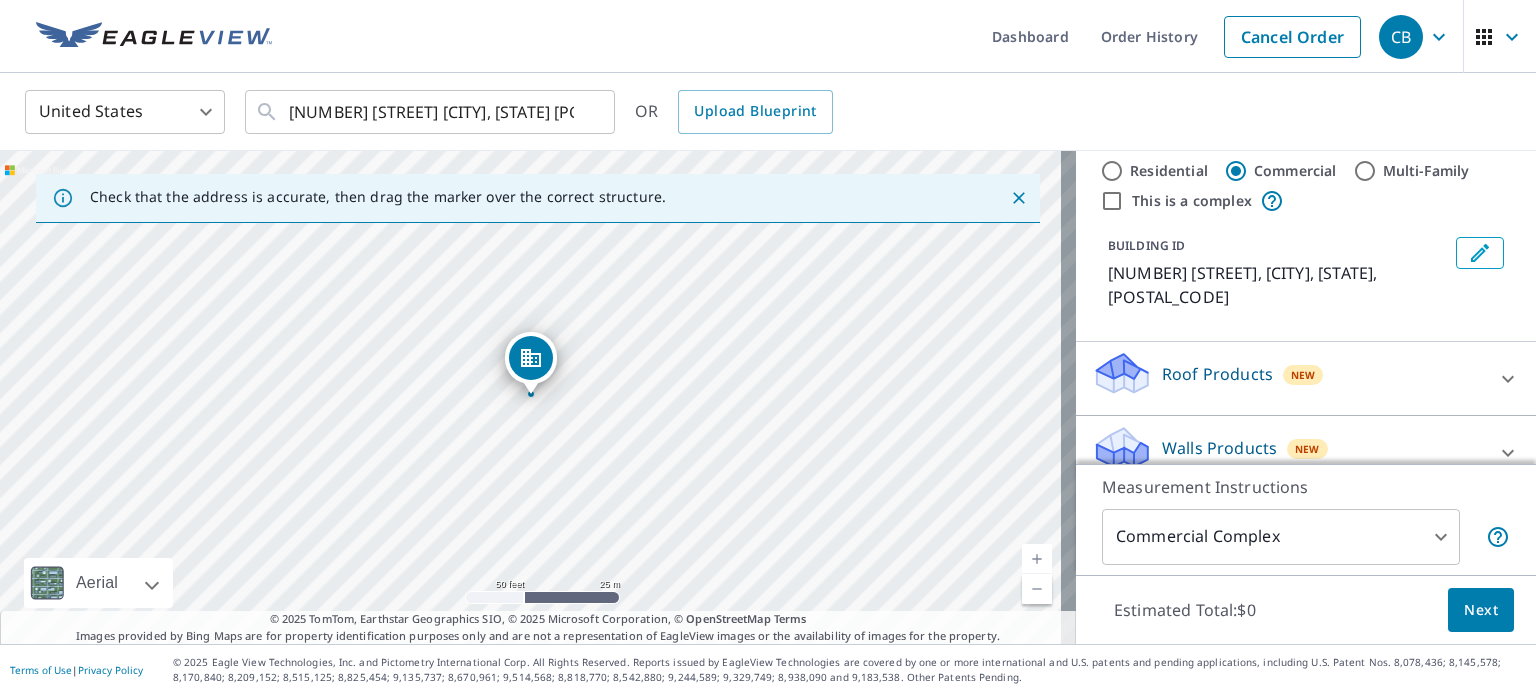 click on "Roof Products" at bounding box center (1217, 374) 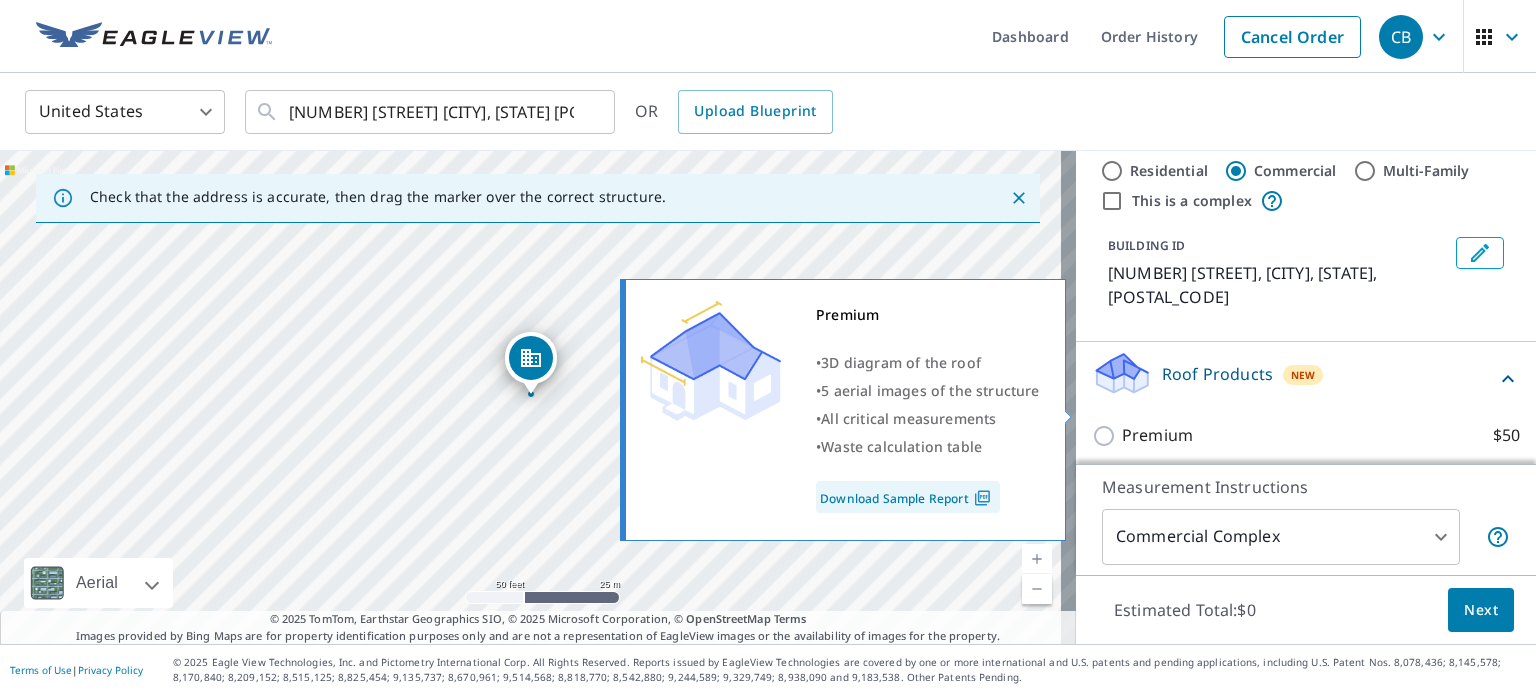 click on "Premium" at bounding box center [1157, 435] 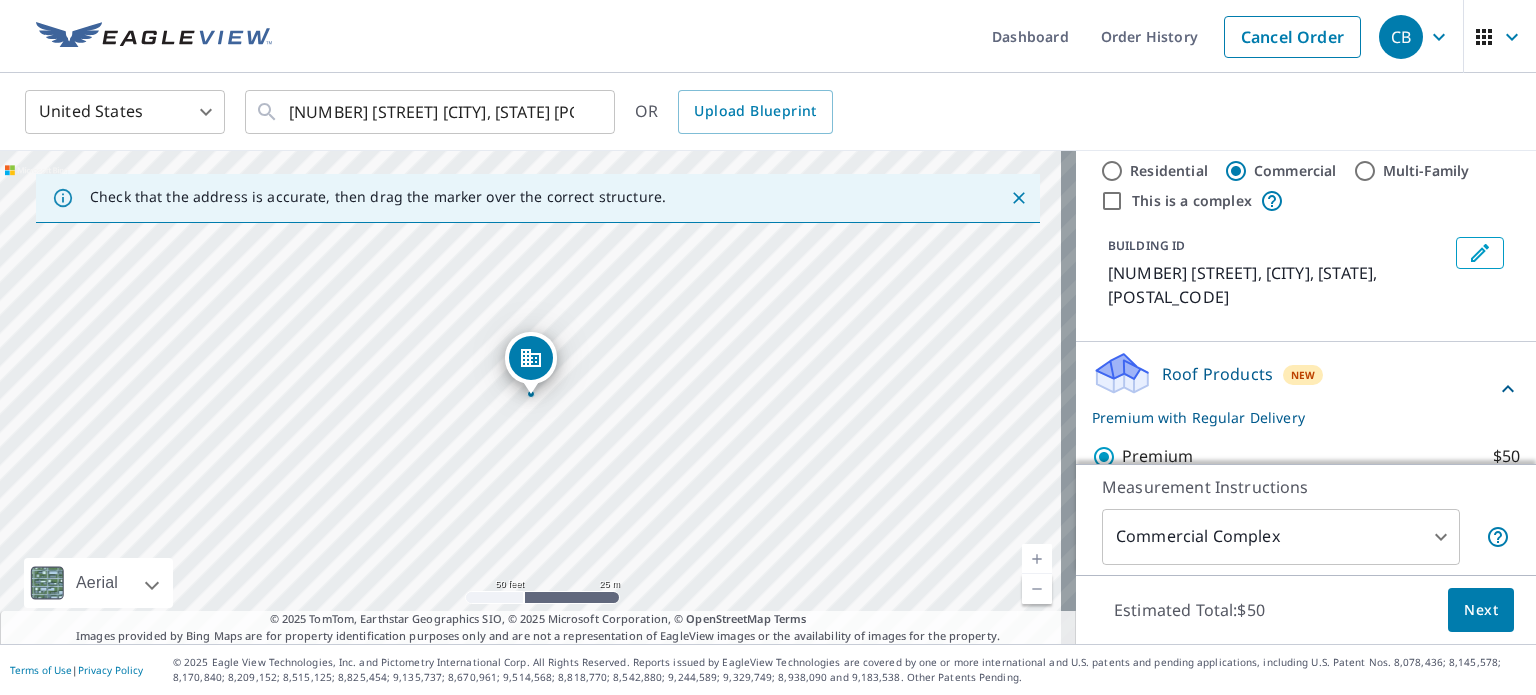 scroll, scrollTop: 275, scrollLeft: 0, axis: vertical 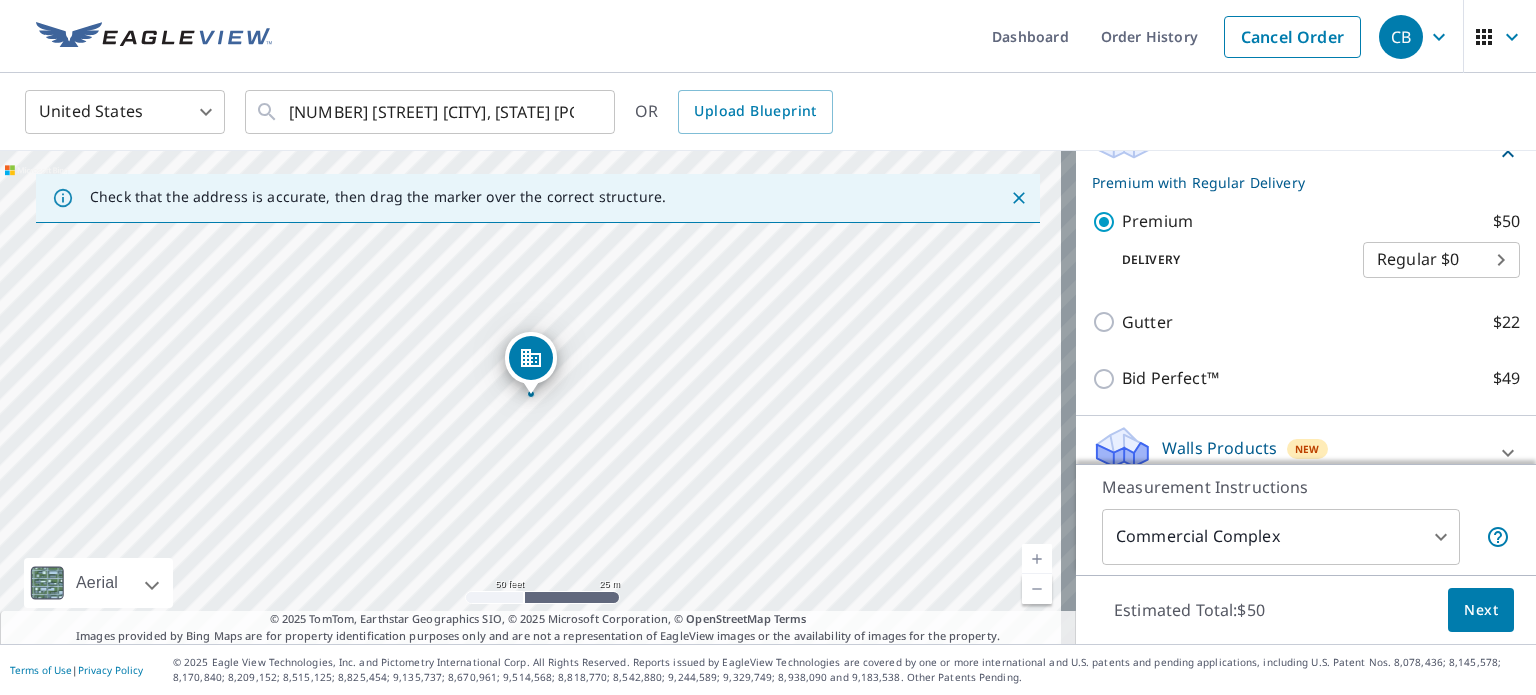 click on "Next" at bounding box center [1481, 610] 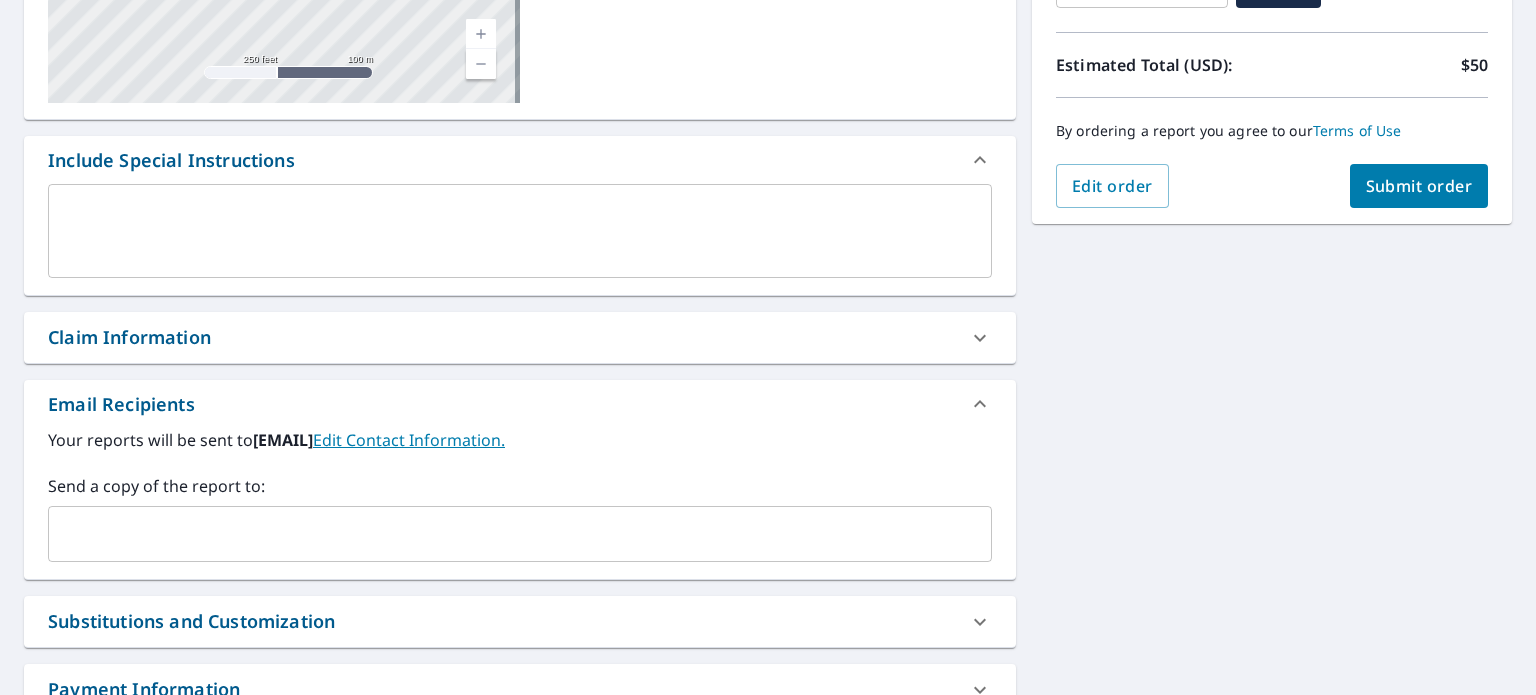 scroll, scrollTop: 416, scrollLeft: 0, axis: vertical 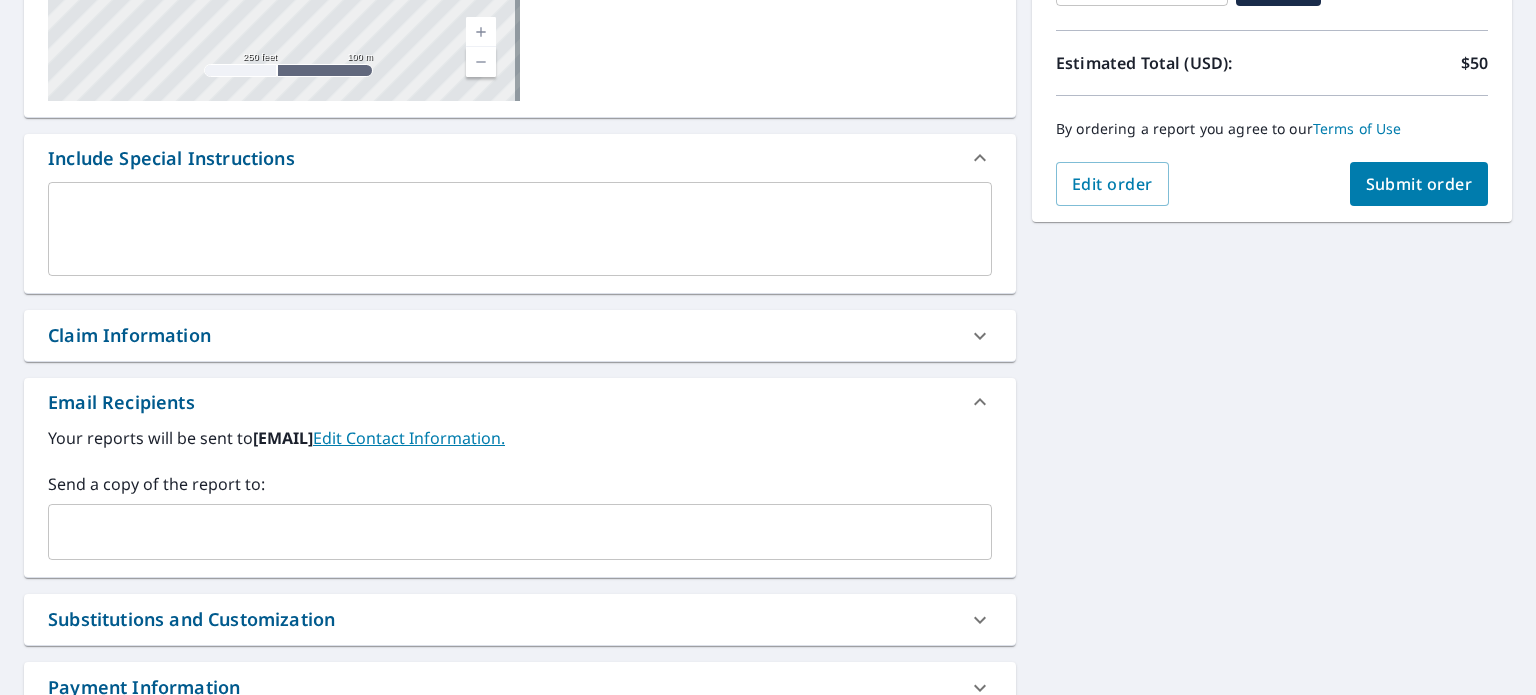 click at bounding box center [505, 532] 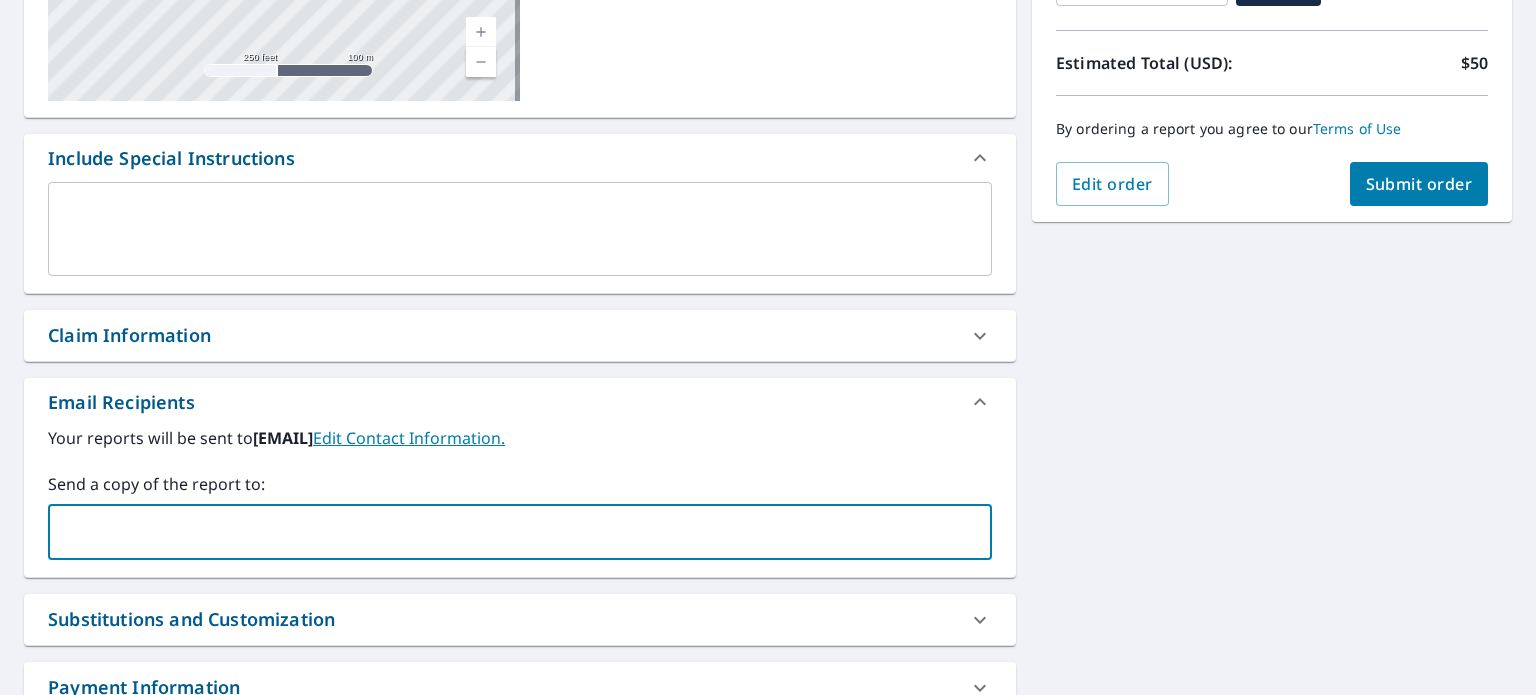 paste on "[EMAIL]" 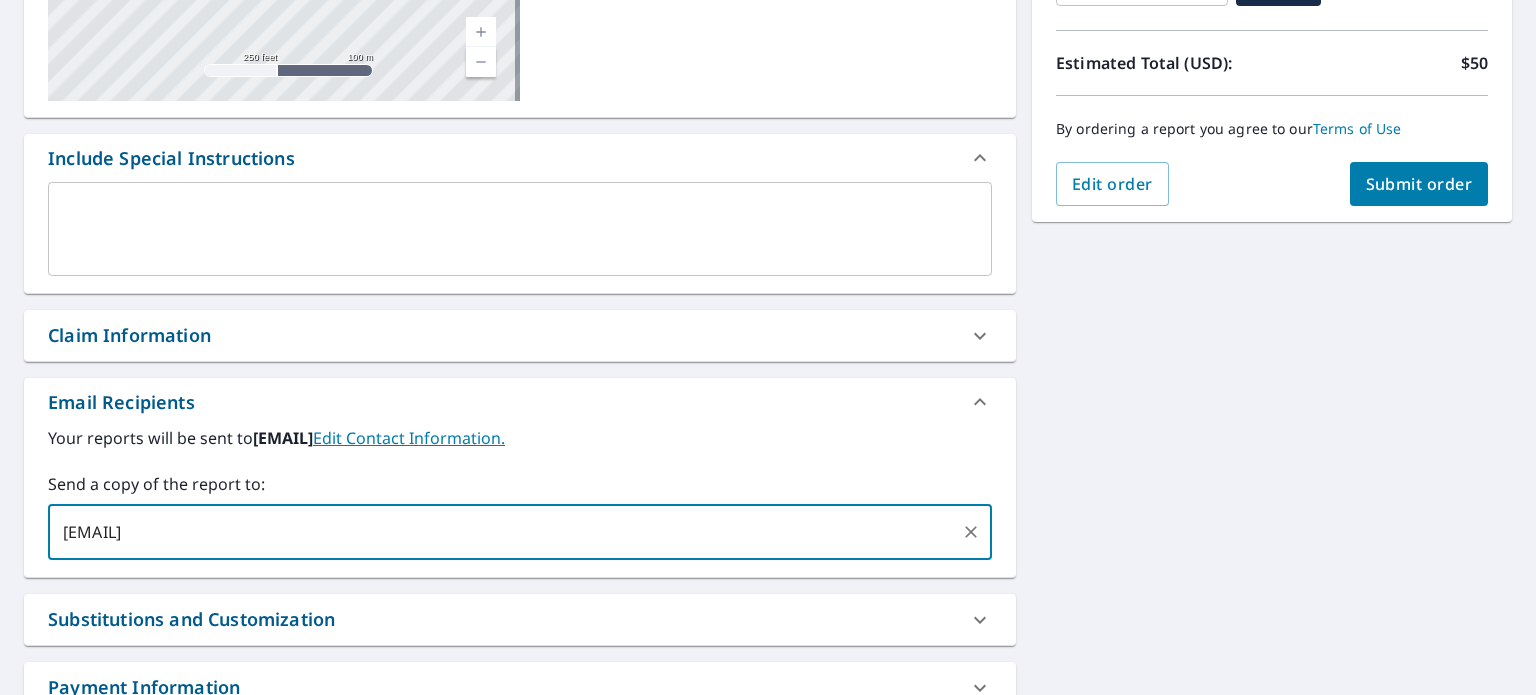 type on "[EMAIL]" 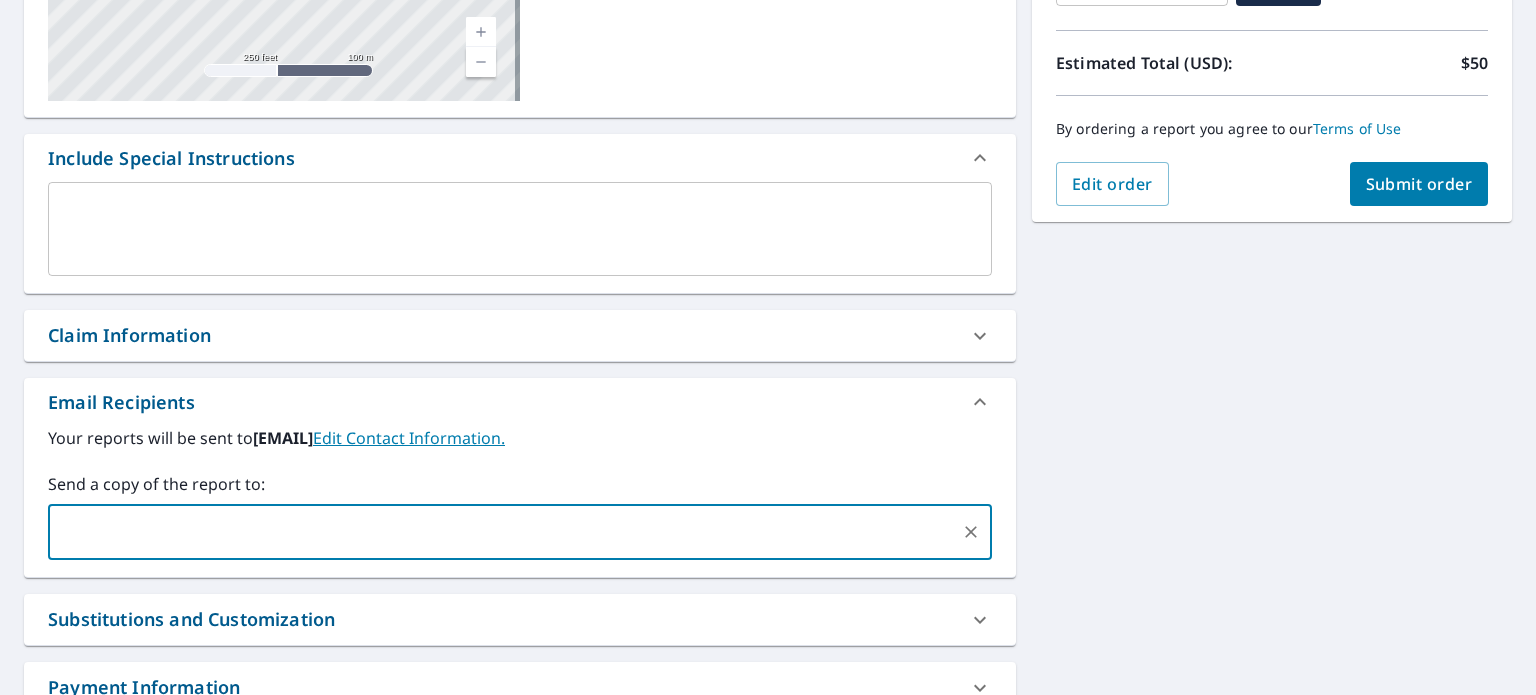 click on "Submit order" at bounding box center [1419, 184] 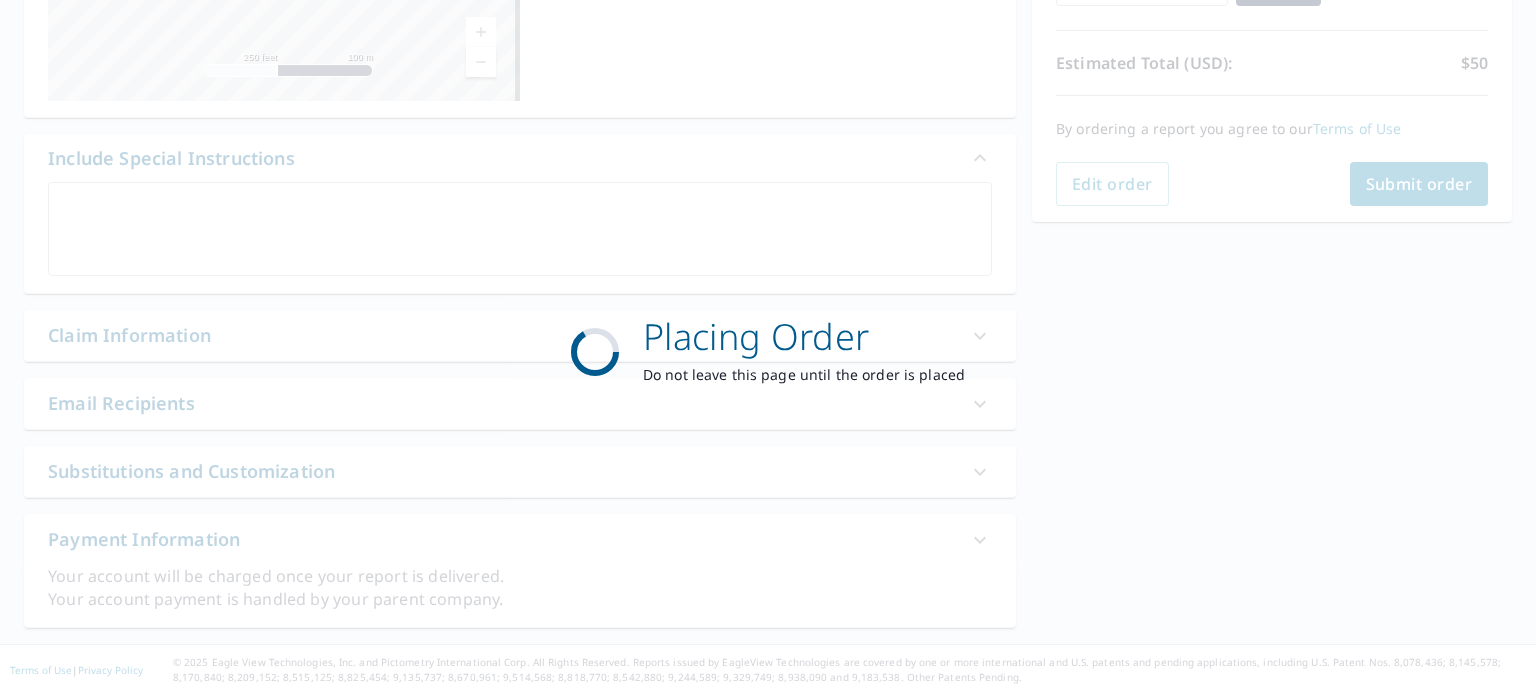 scroll, scrollTop: 414, scrollLeft: 0, axis: vertical 